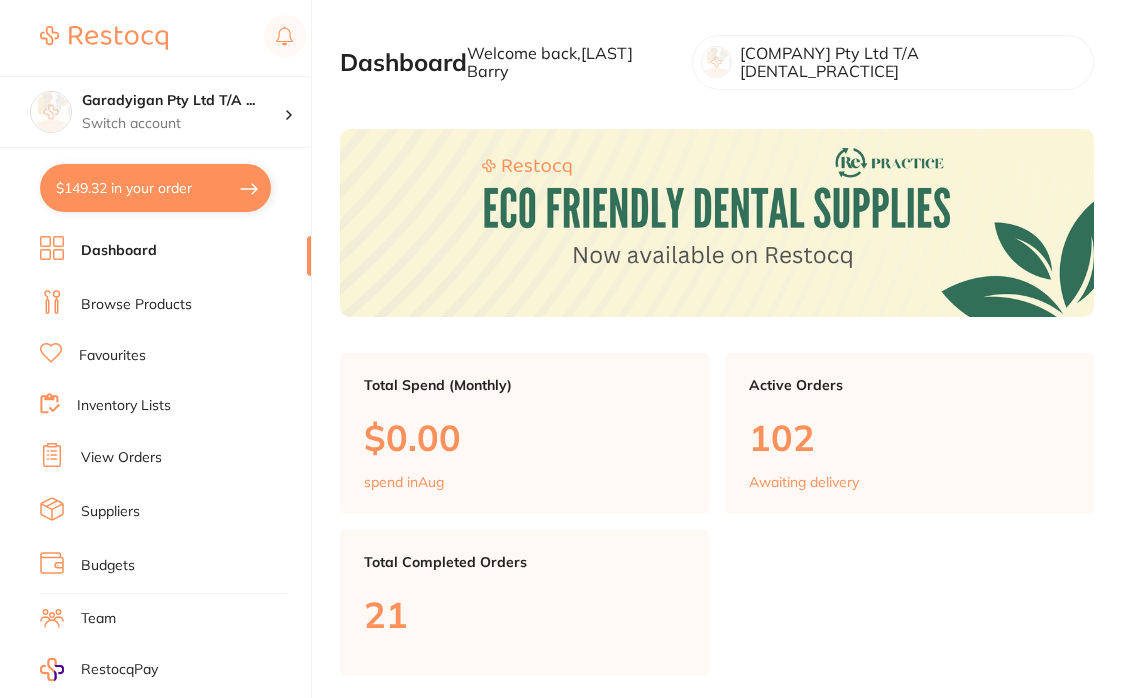scroll, scrollTop: 0, scrollLeft: 0, axis: both 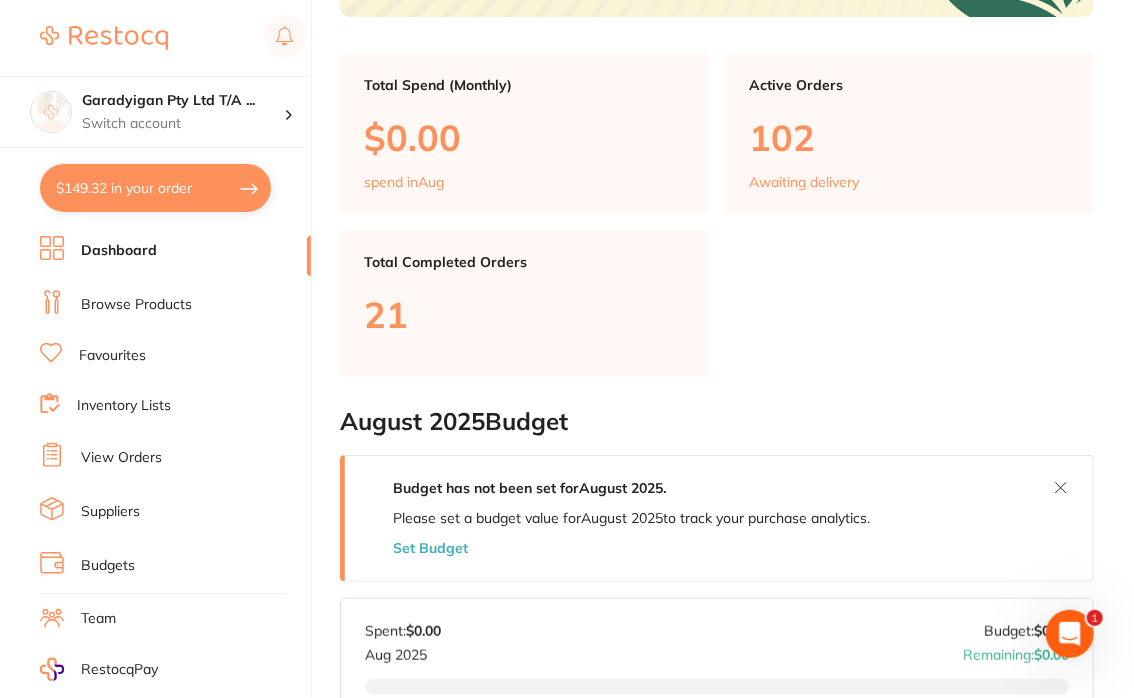 drag, startPoint x: 121, startPoint y: 295, endPoint x: 319, endPoint y: 254, distance: 202.2004 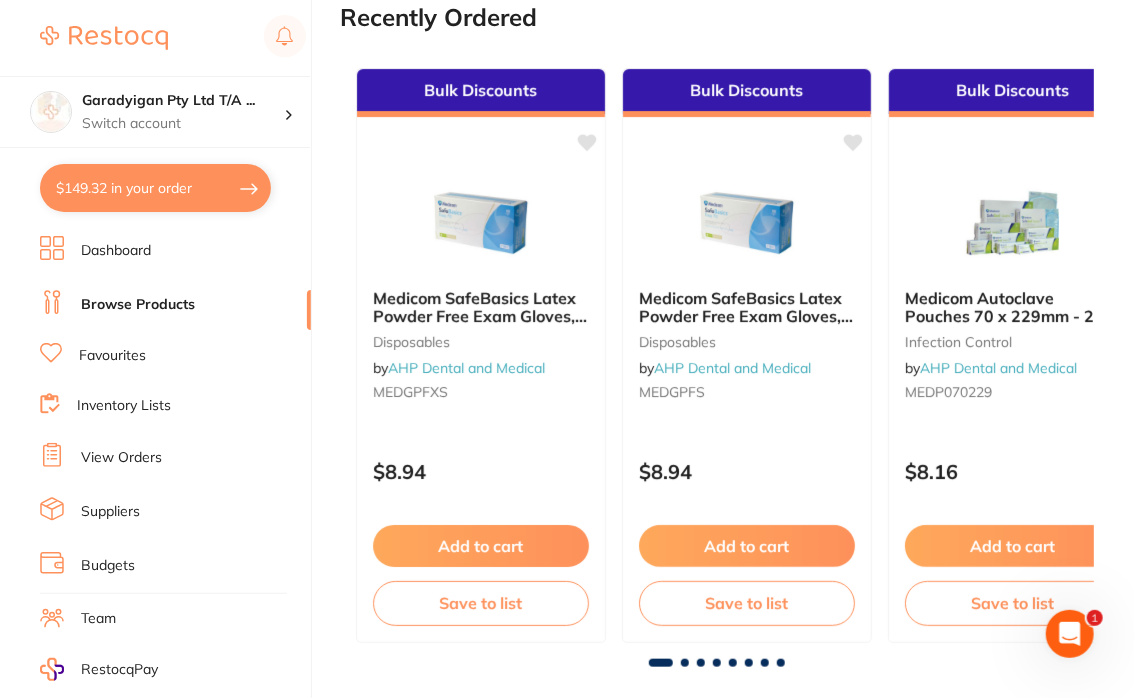 scroll, scrollTop: 0, scrollLeft: 0, axis: both 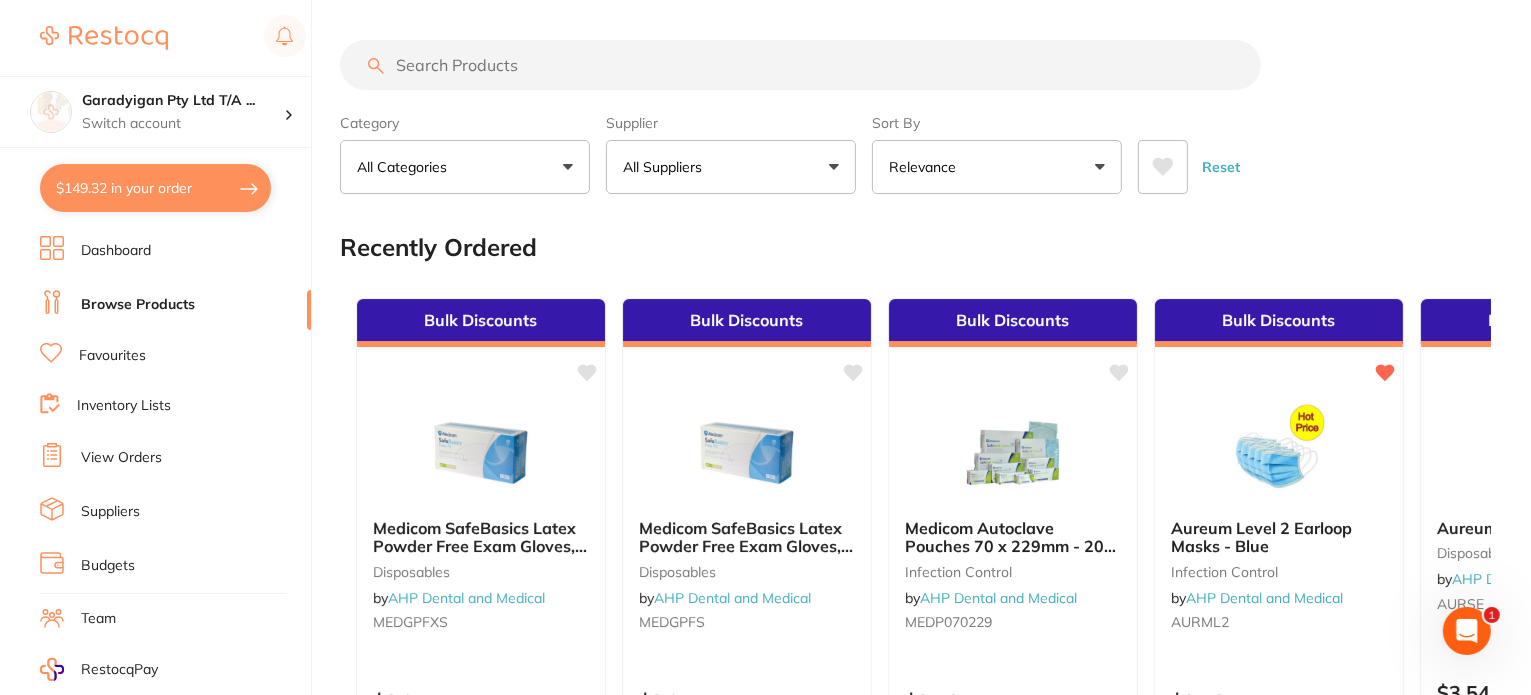 click at bounding box center (800, 65) 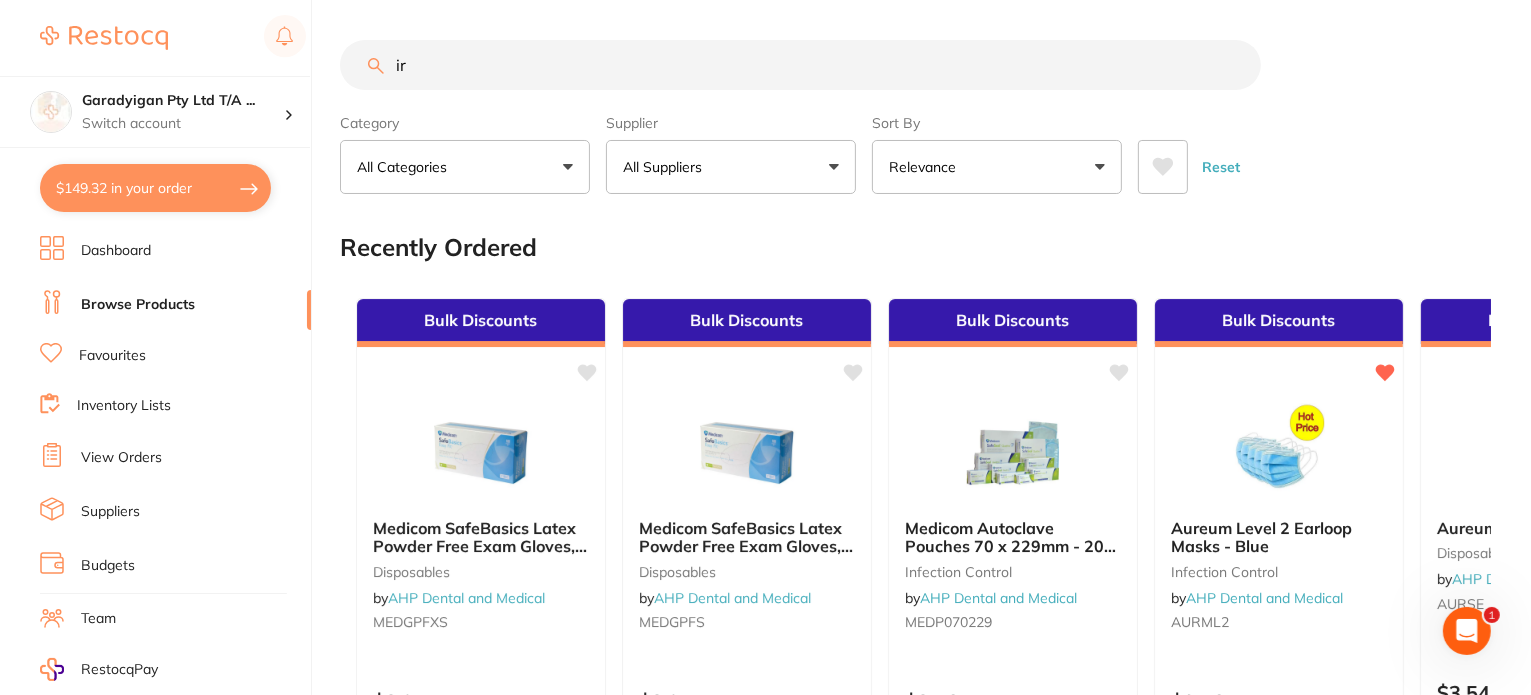 type on "irm" 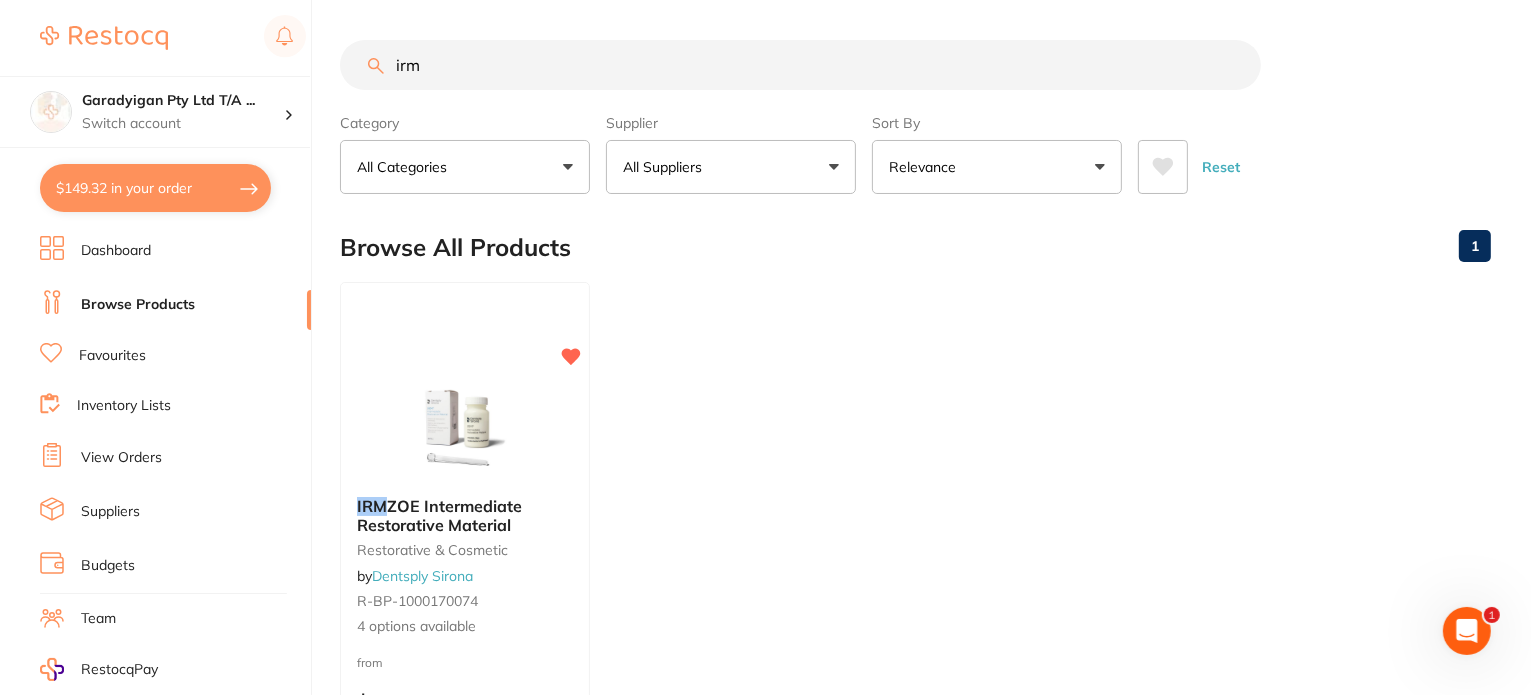 scroll, scrollTop: 0, scrollLeft: 0, axis: both 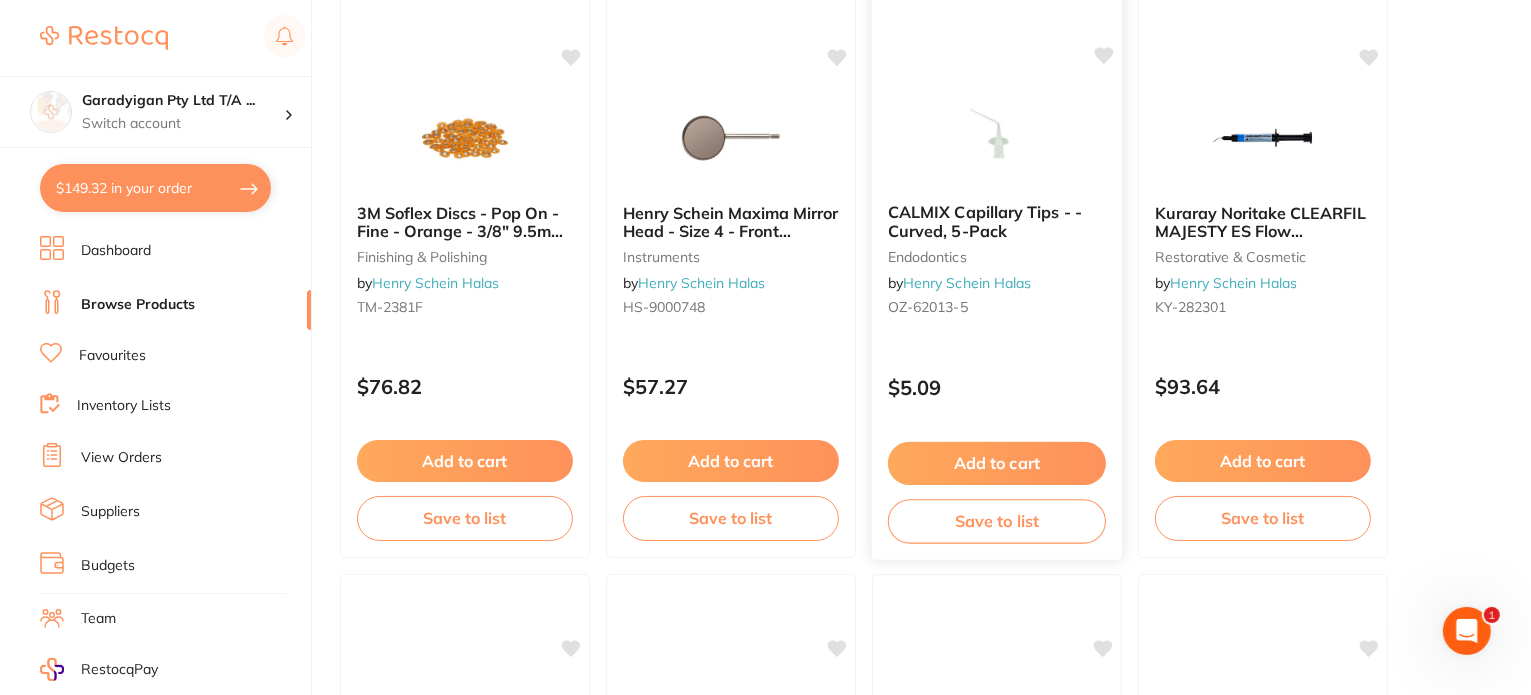 click 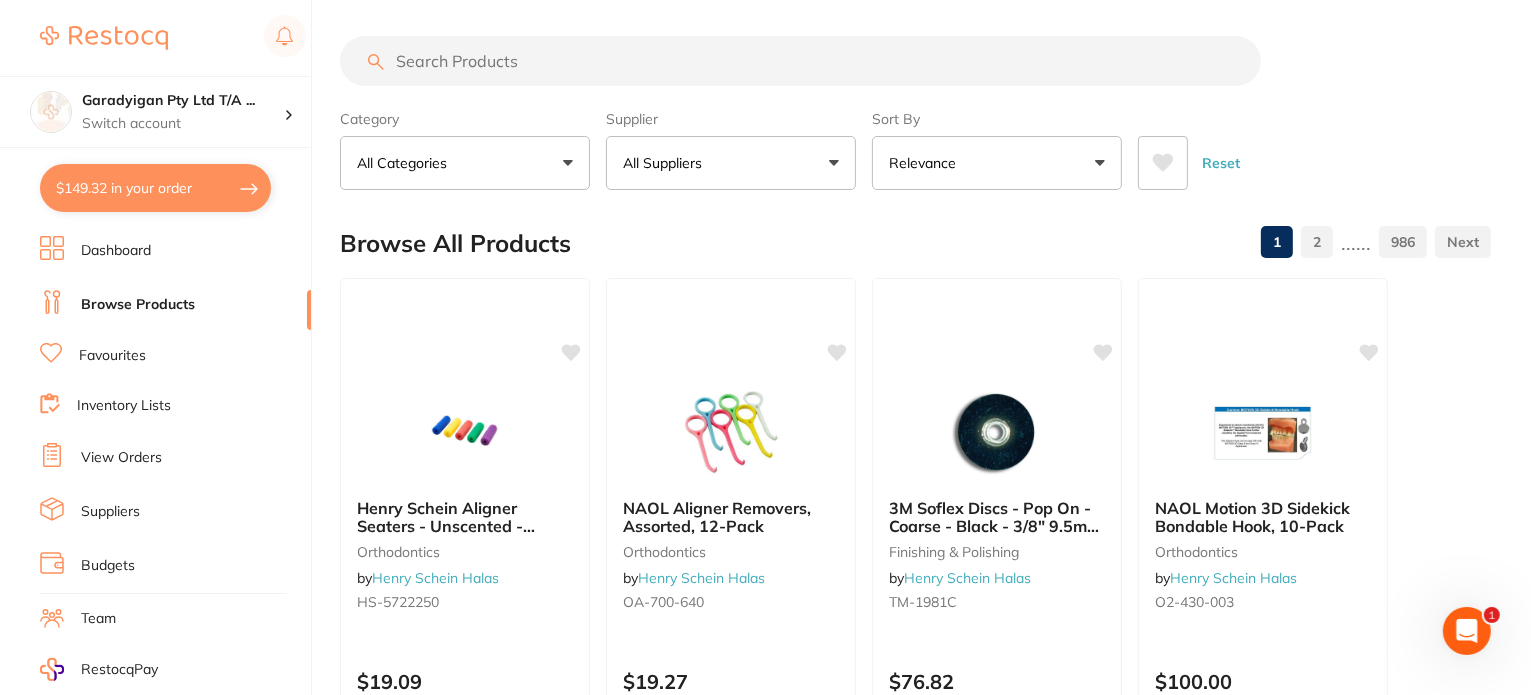scroll, scrollTop: 0, scrollLeft: 0, axis: both 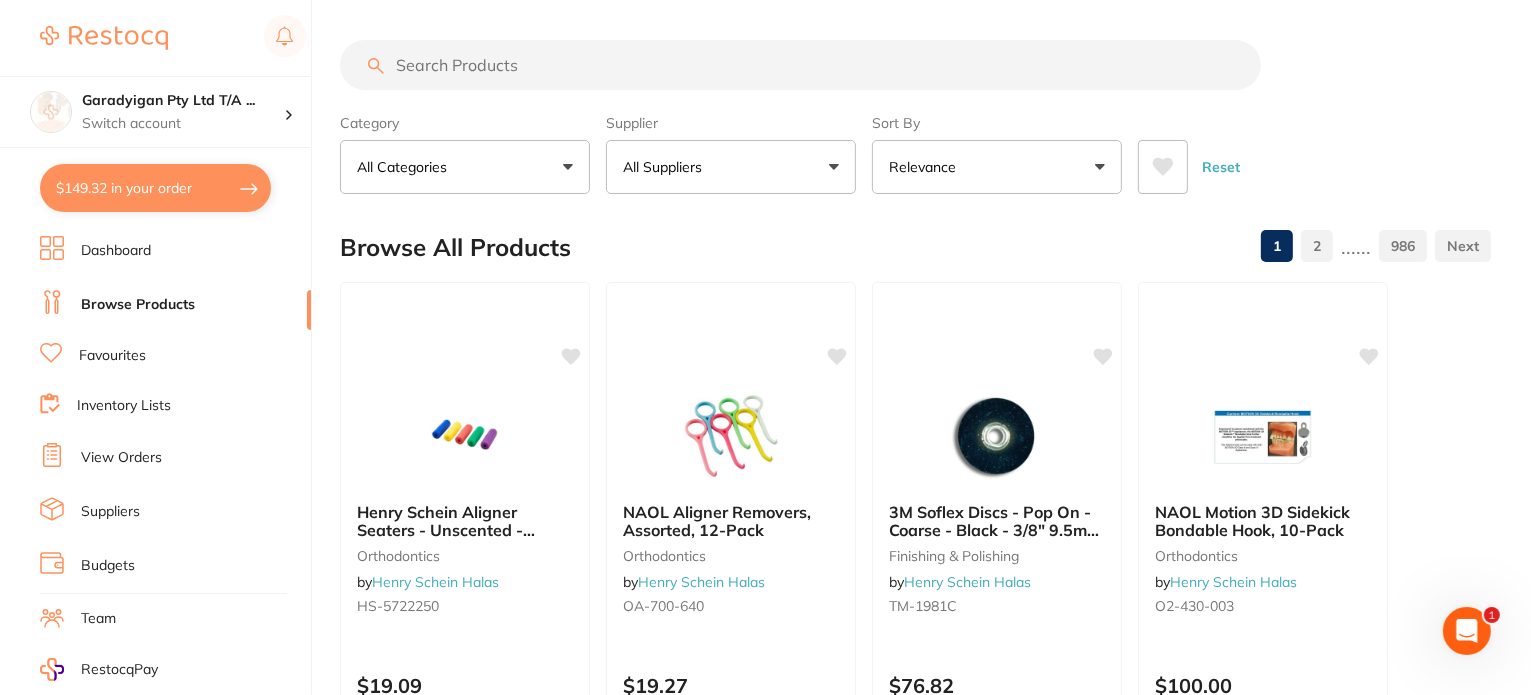 click at bounding box center (800, 65) 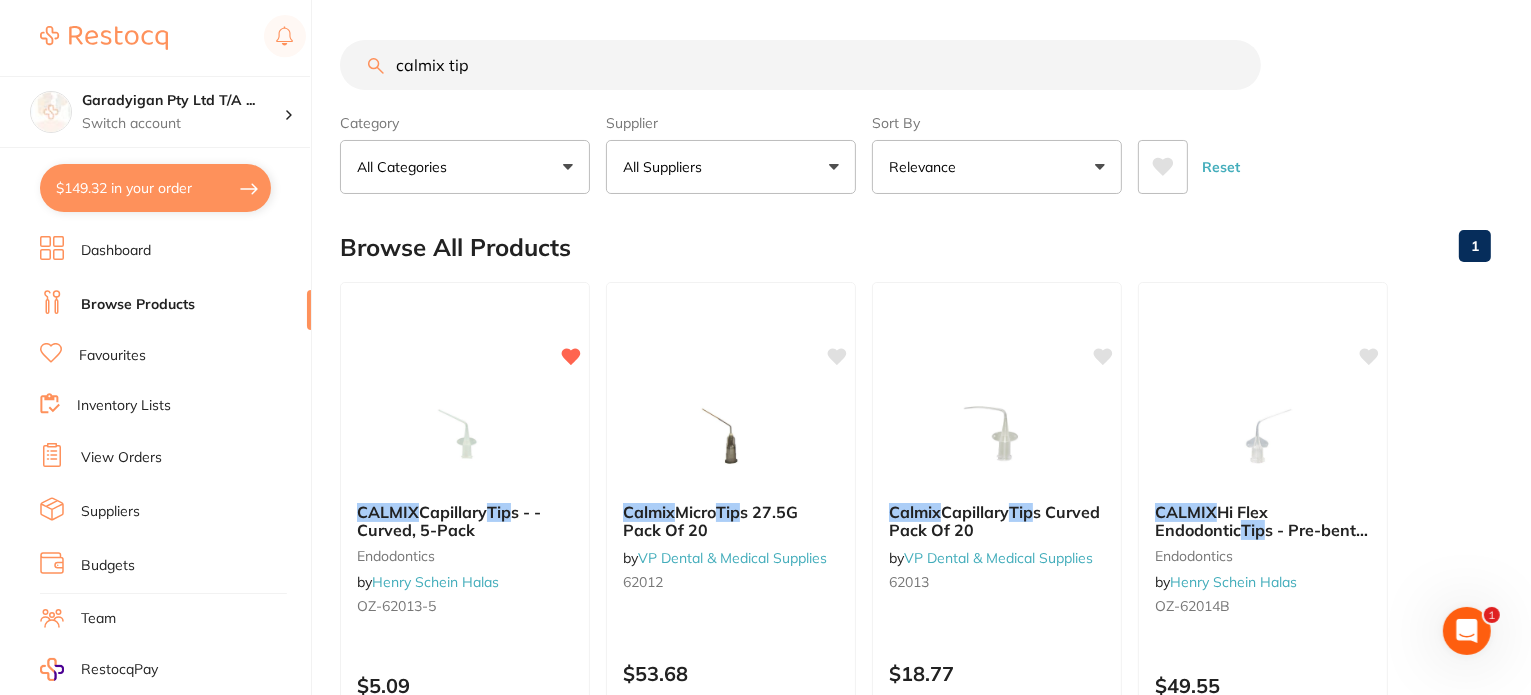 scroll, scrollTop: 0, scrollLeft: 0, axis: both 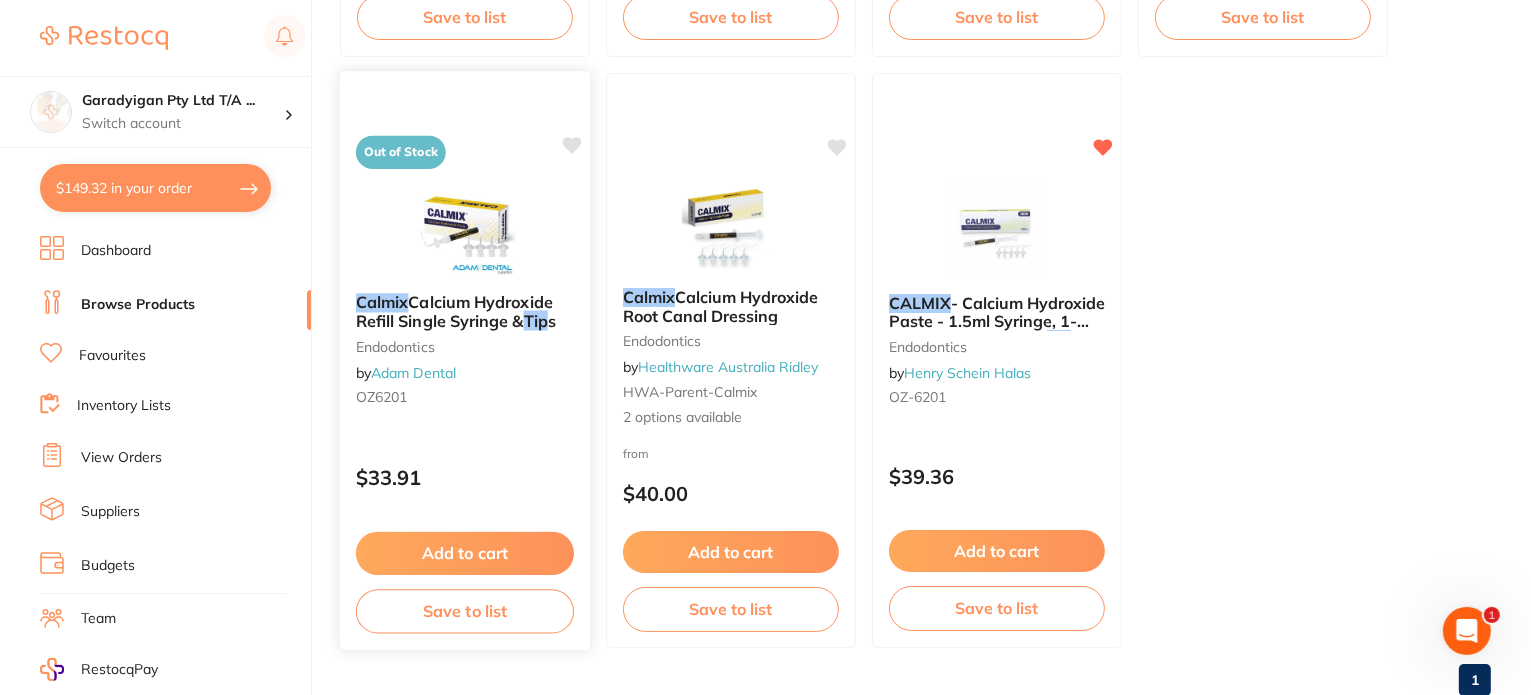 type on "calmix tip" 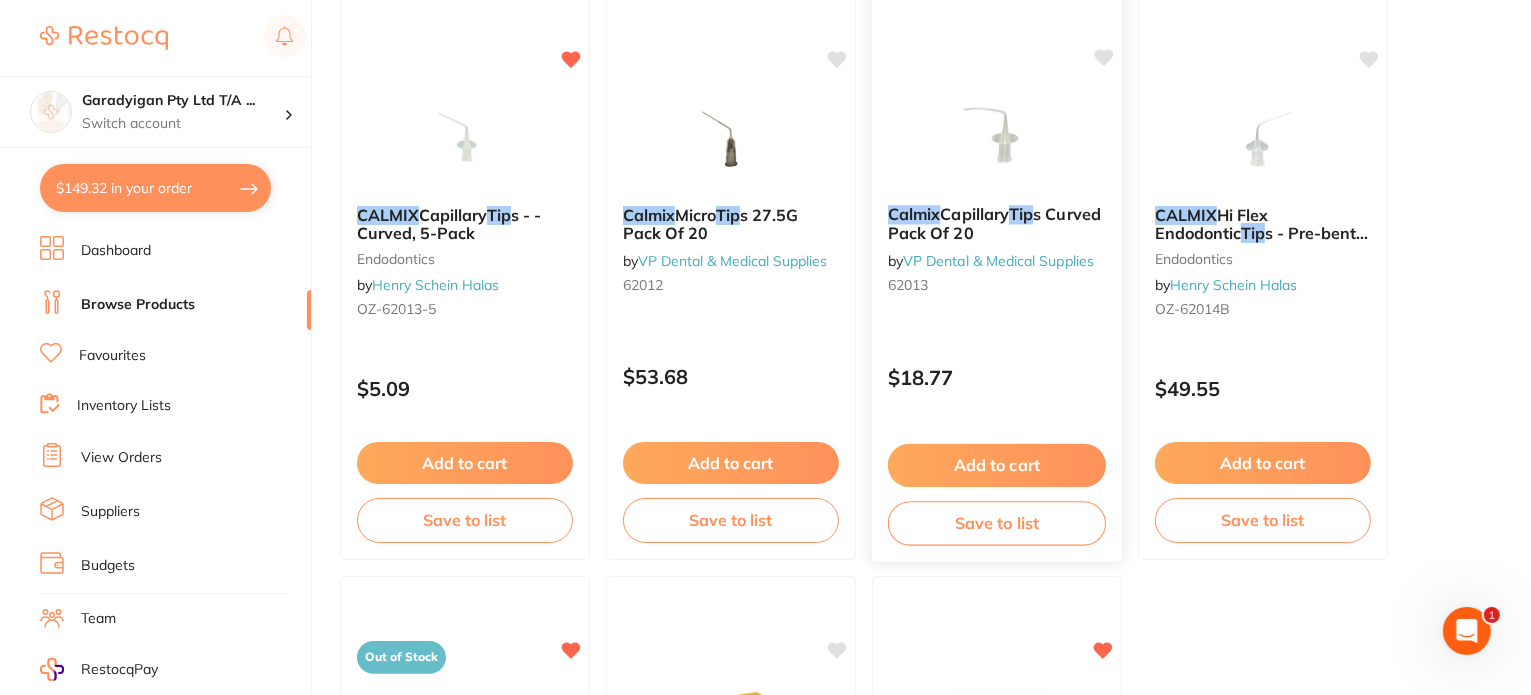 scroll, scrollTop: 300, scrollLeft: 0, axis: vertical 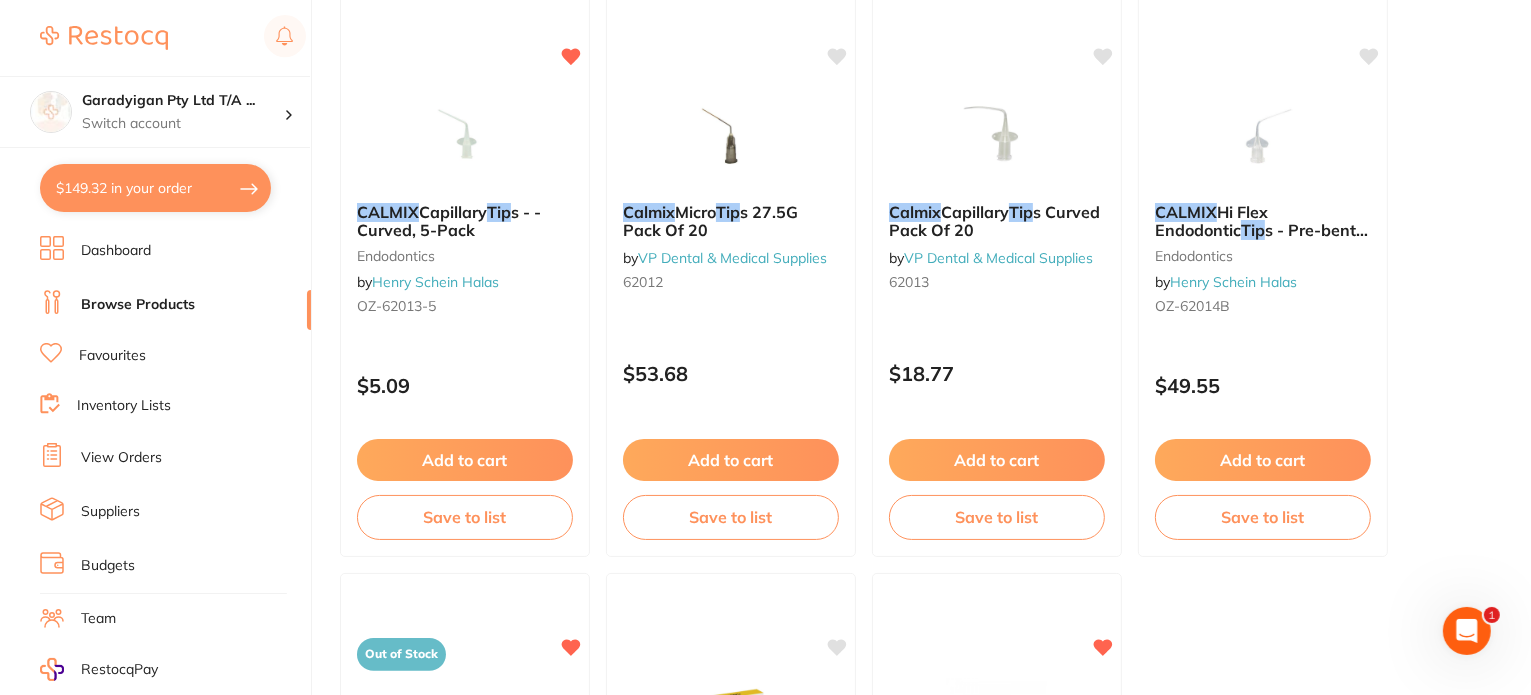 click on "Hi Flex Endodontic" at bounding box center (1211, 221) 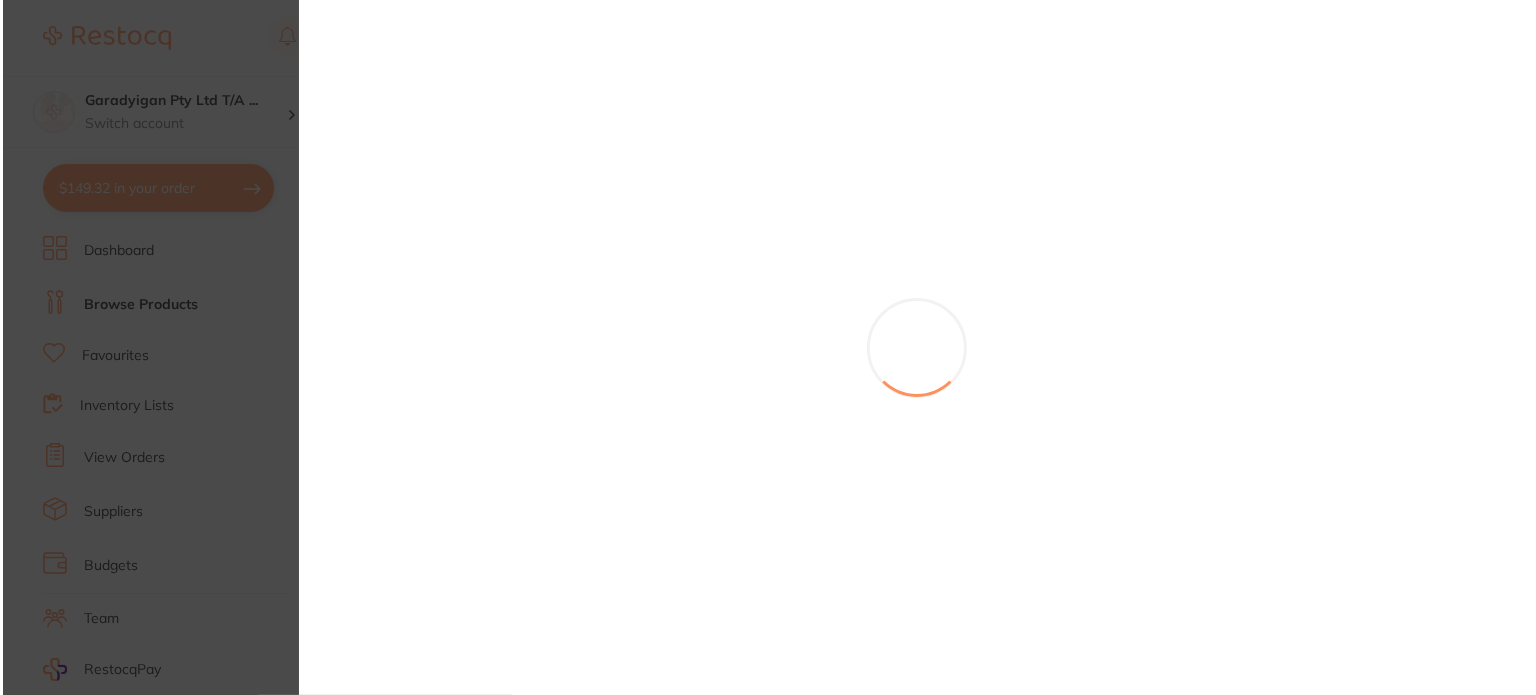 scroll, scrollTop: 0, scrollLeft: 0, axis: both 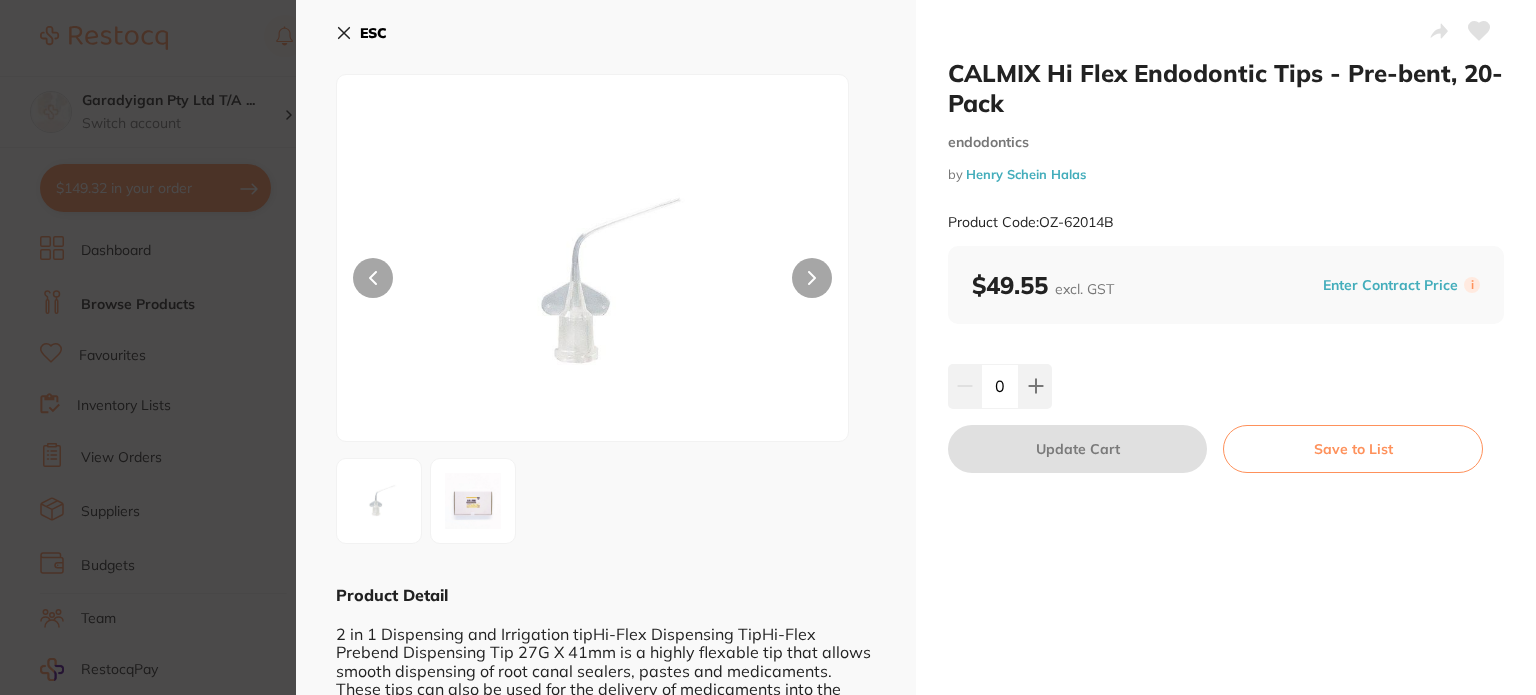 click 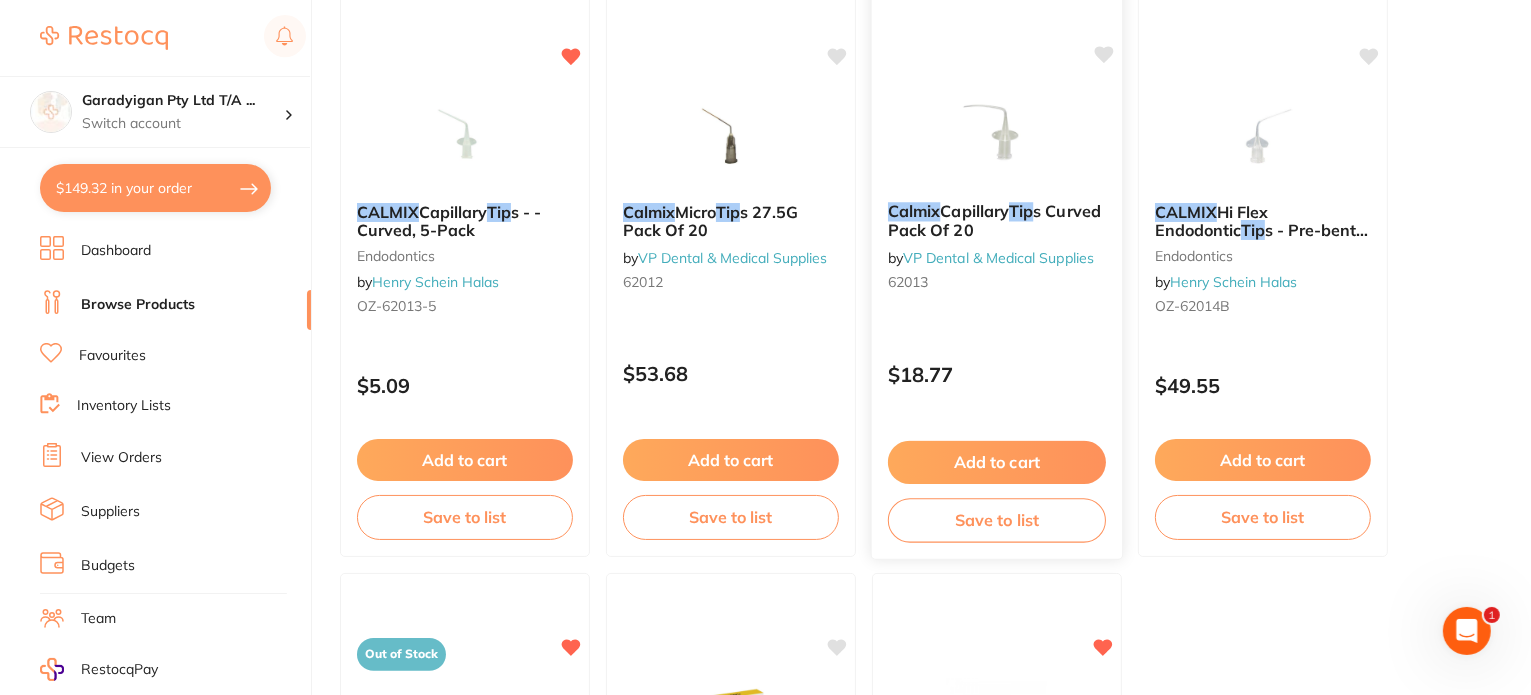 scroll, scrollTop: 0, scrollLeft: 0, axis: both 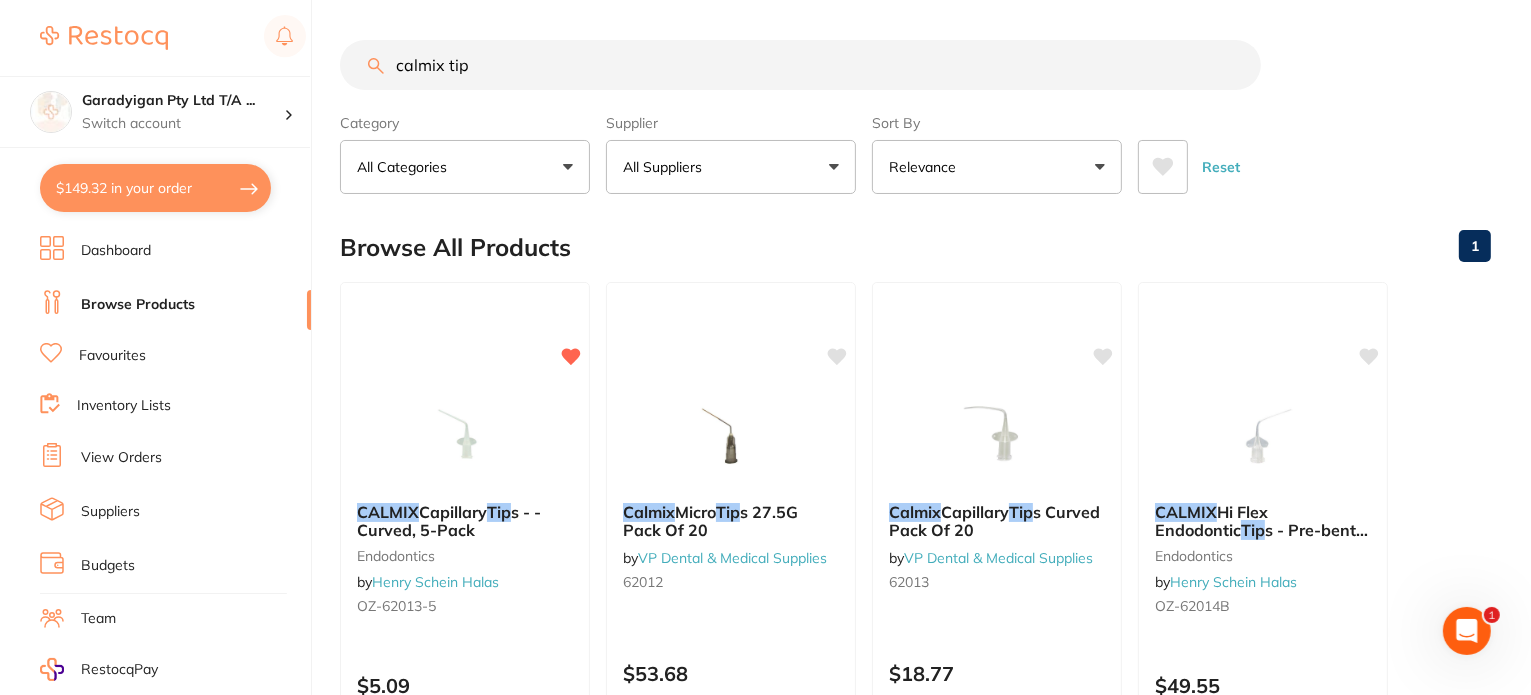 drag, startPoint x: 513, startPoint y: 63, endPoint x: 377, endPoint y: 75, distance: 136.52838 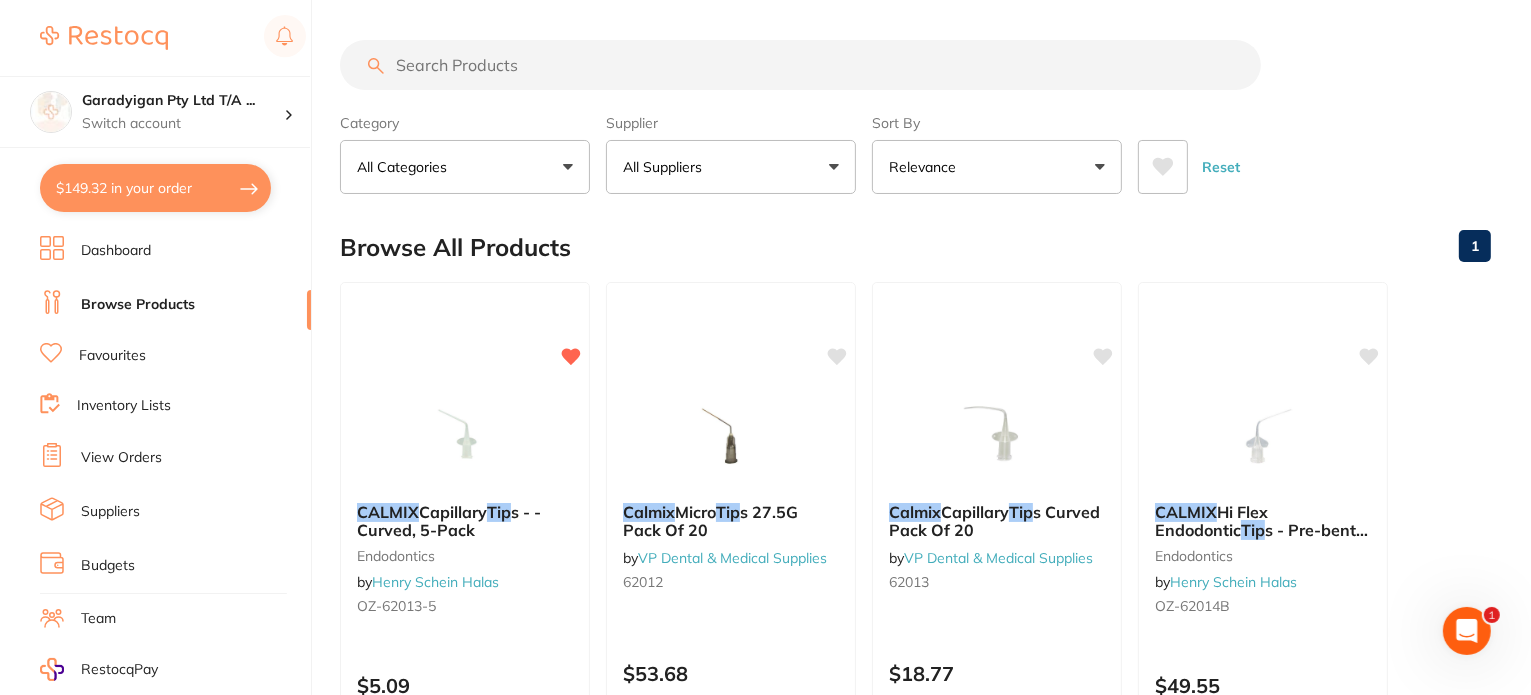 scroll, scrollTop: 0, scrollLeft: 0, axis: both 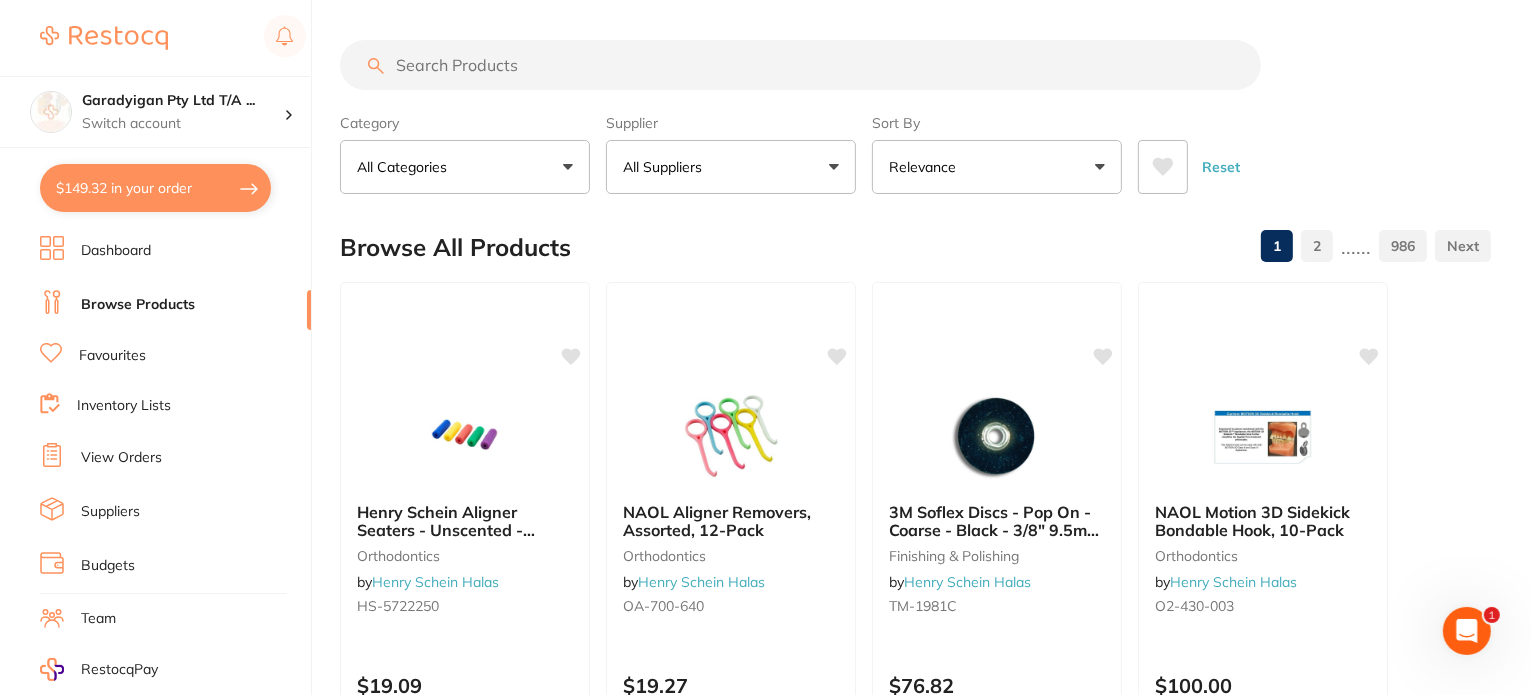 type 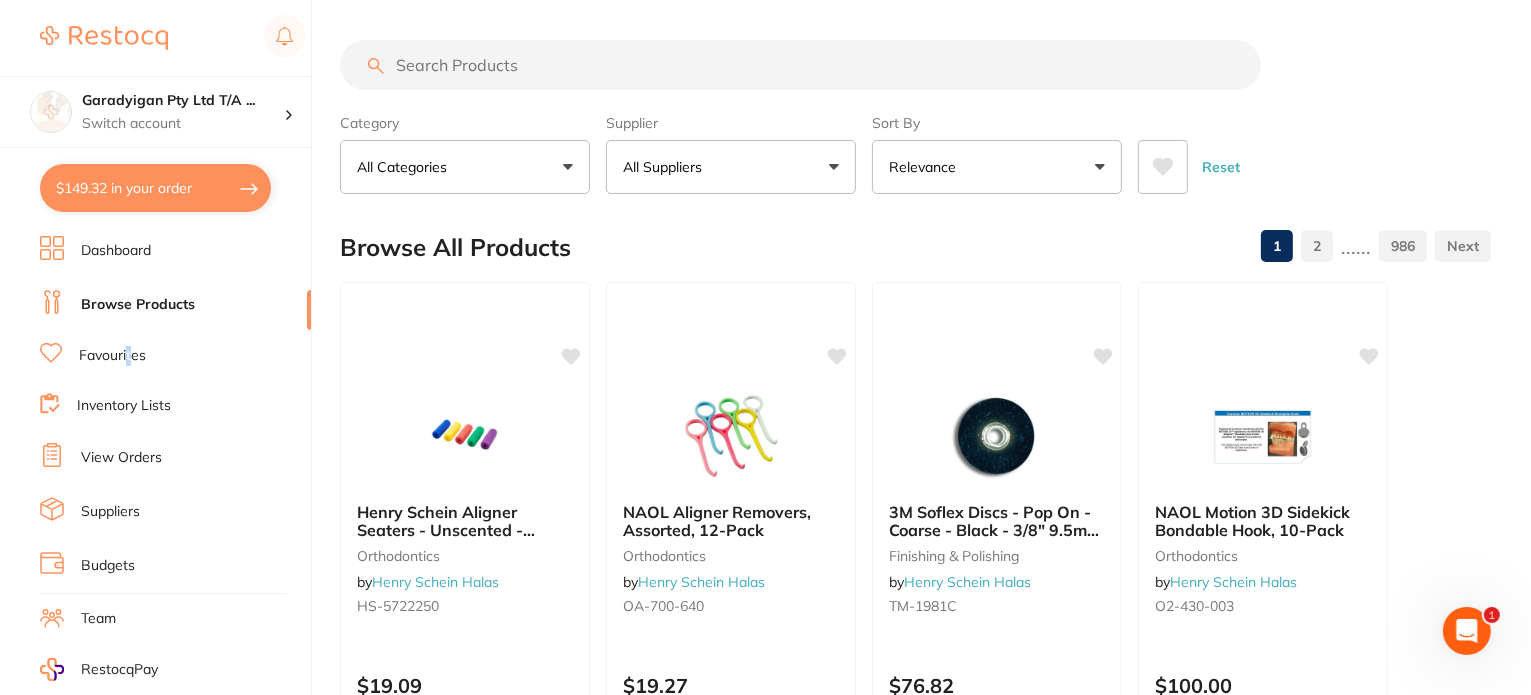 drag, startPoint x: 129, startPoint y: 348, endPoint x: 136, endPoint y: 333, distance: 16.552946 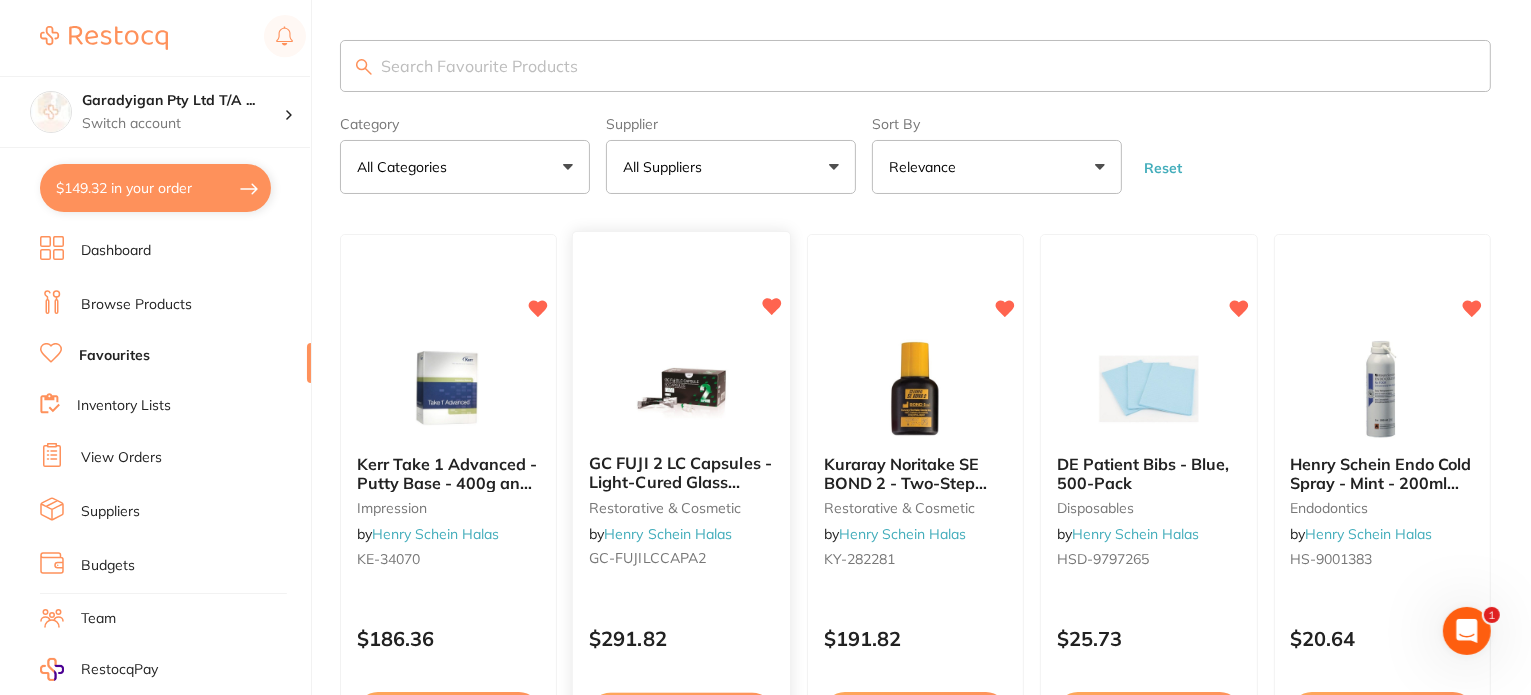 scroll, scrollTop: 0, scrollLeft: 0, axis: both 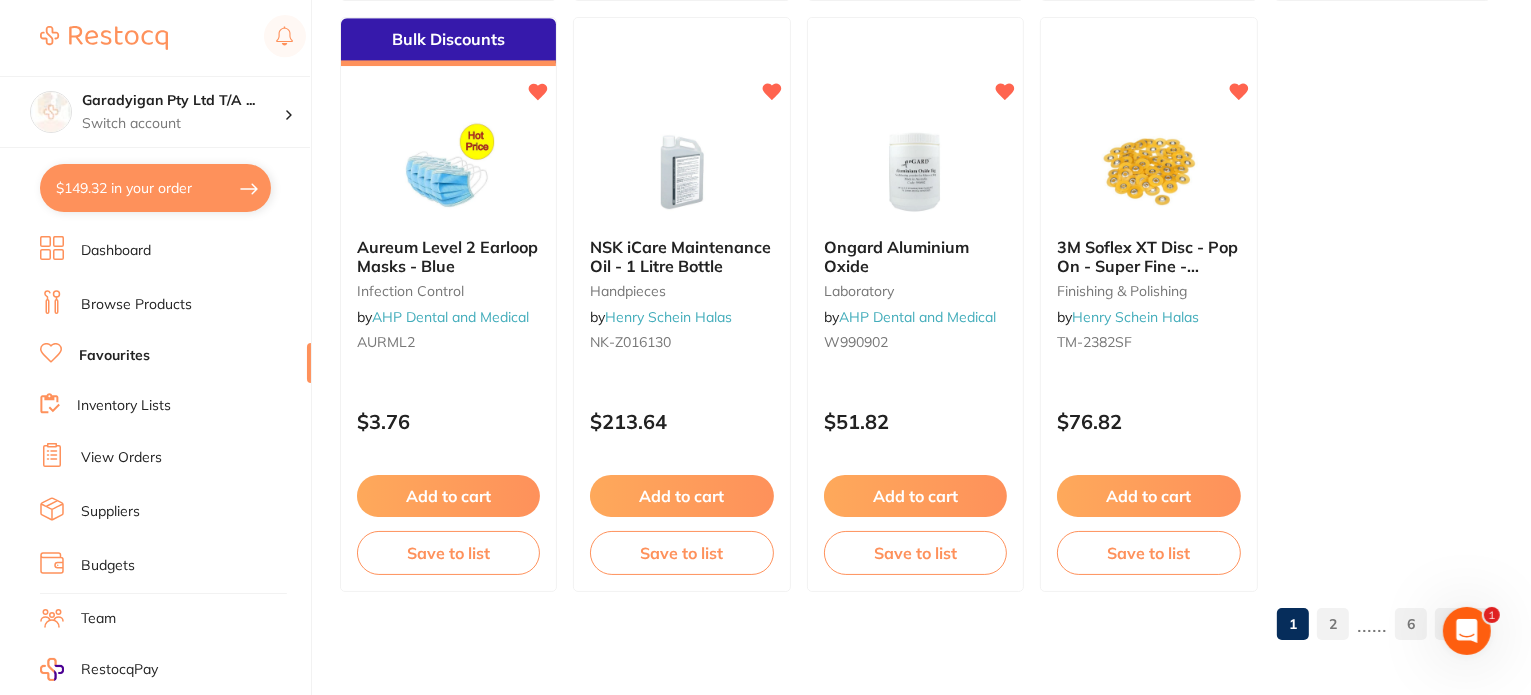 click on "2" at bounding box center [1333, 624] 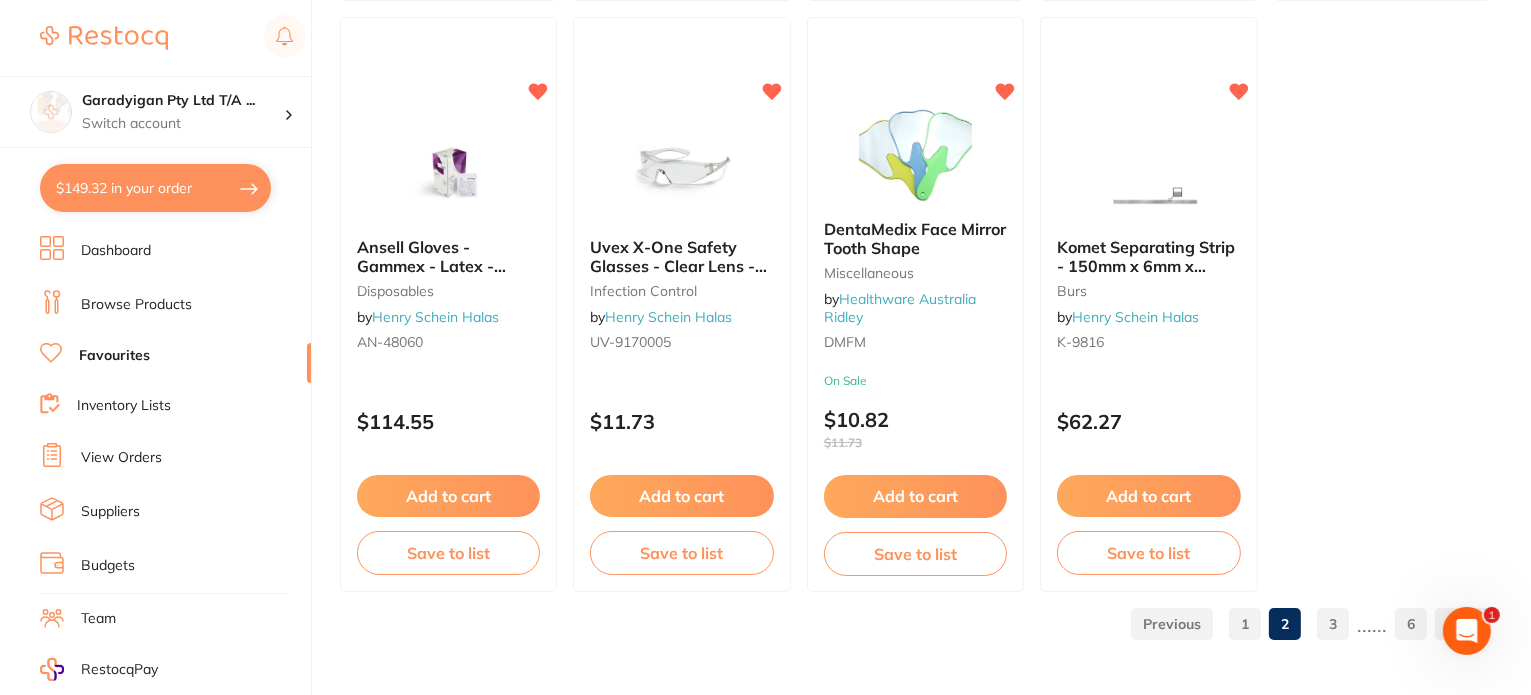 scroll, scrollTop: 0, scrollLeft: 0, axis: both 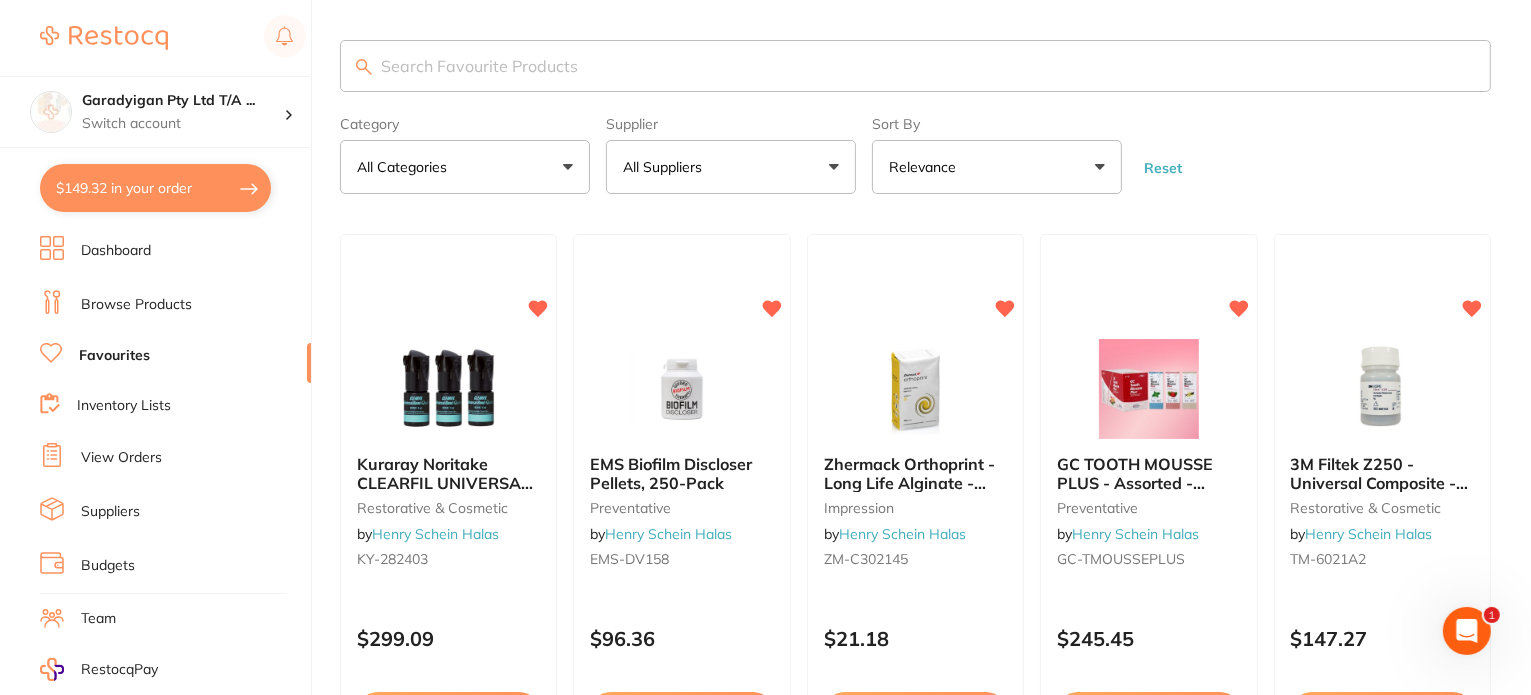 click on "$149.32   in your order" at bounding box center [155, 188] 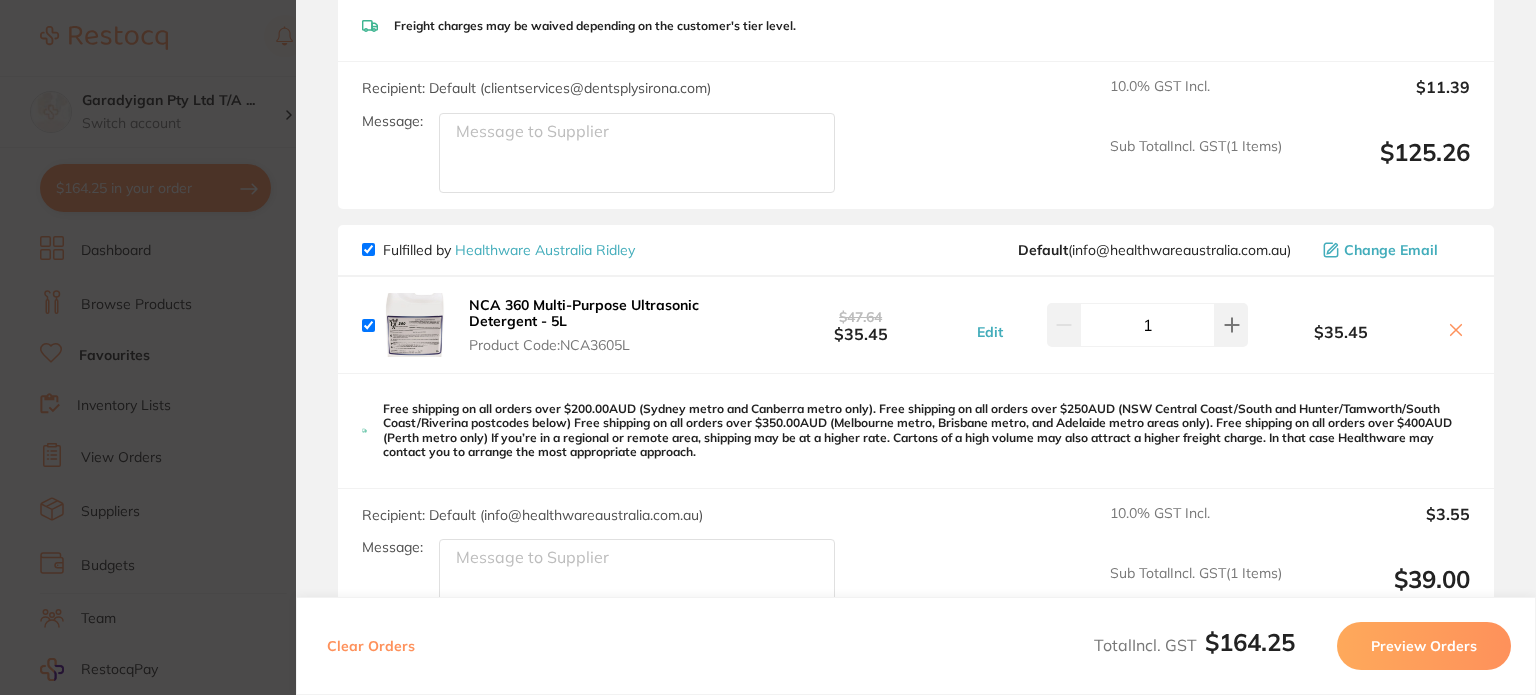 scroll, scrollTop: 0, scrollLeft: 0, axis: both 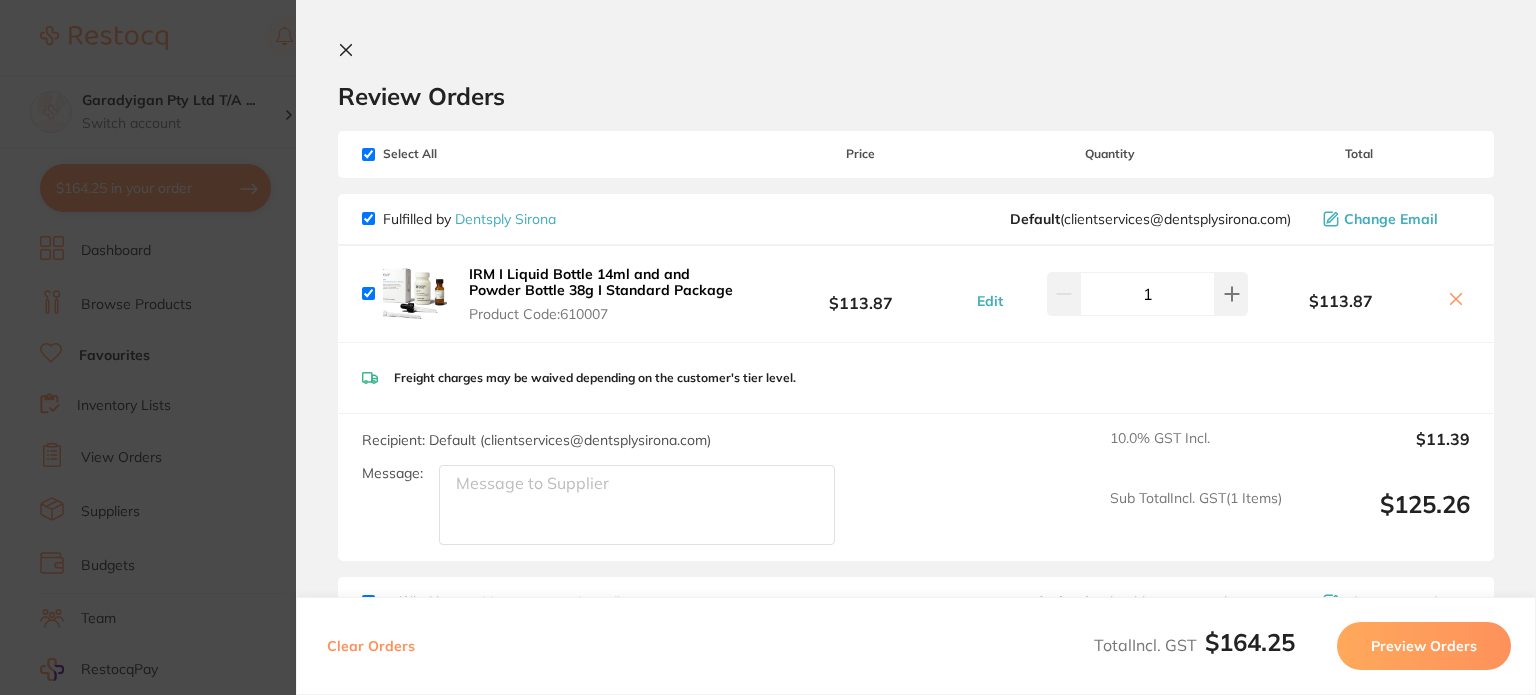 click on "Review Orders Your orders are being processed and we will notify you once we have placed the orders. You may close this window Back to Preview Orders [MONTH] [DAY] [YEAR], [TIME] Dentsply Sirona # 85879 Healthware Australia Ridley # 87205 Deliver To [FIRST] [LAST] ( [COMPANY] Pty Ltd T/A [DENTAL_PRACTICE] ) [NUMBER] [STREET] [CITY] [STATE] [POSTAL_CODE] [PHONE] [EMAIL] Select All Price Quantity Total Fulfilled by   Dentsply Sirona Default ( [EMAIL] ) Change Email   IRM I Liquid Bottle 14ml and and Powder Bottle 38g I Standard Package   Product Code:  610007     $113.87 Edit     1         $113.87   IRM I Liquid Bottle 14ml and and Powder Bottle 38g I Standard Package   Product Code:  610007     $113.87 Edit     1         Freight charges may be waived depending on the customer's tier level. Recipient: Default ( [EMAIL] ) Message: 10.0 % GST Incl. $11.39 Sub Total  Incl. GST ( 1   Items) $125.26 Fulfilled by   Healthware Australia Ridley Default ( )" at bounding box center (916, 347) 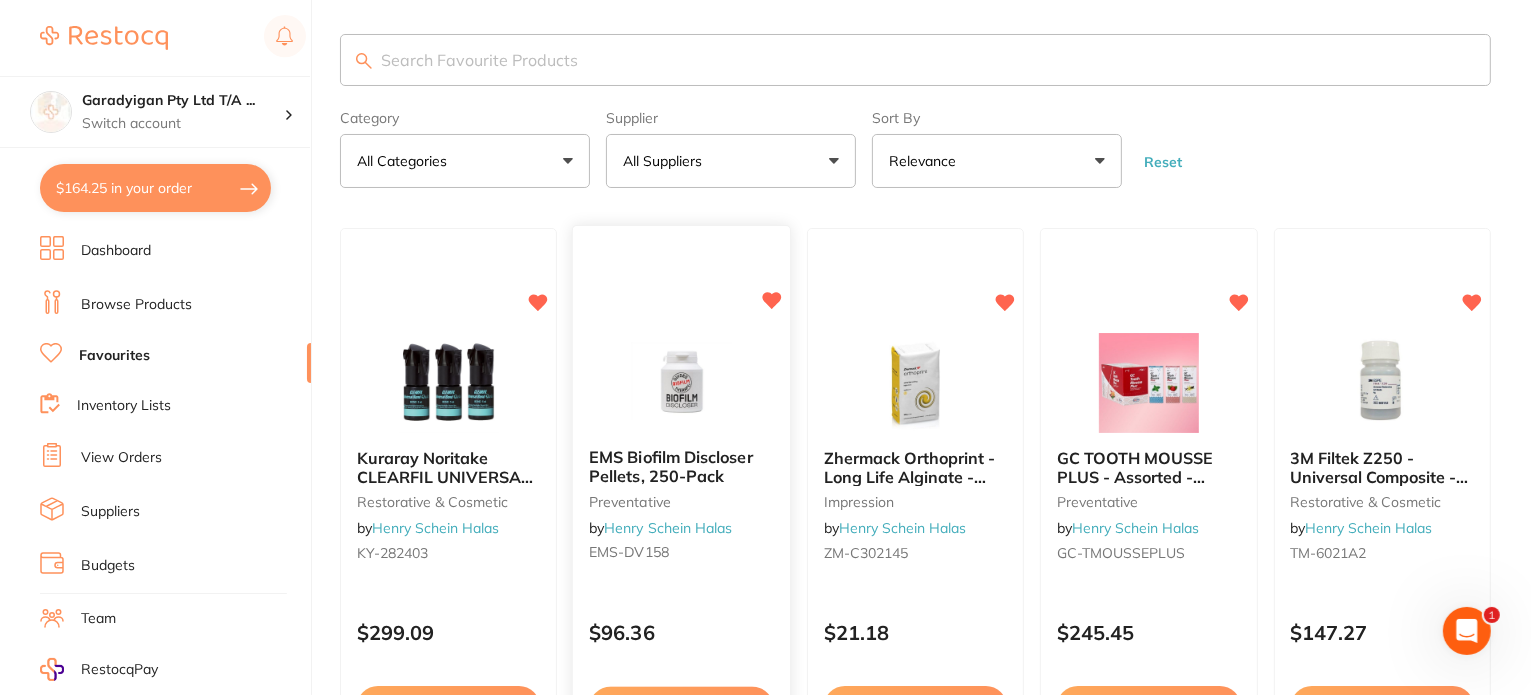 scroll, scrollTop: 0, scrollLeft: 0, axis: both 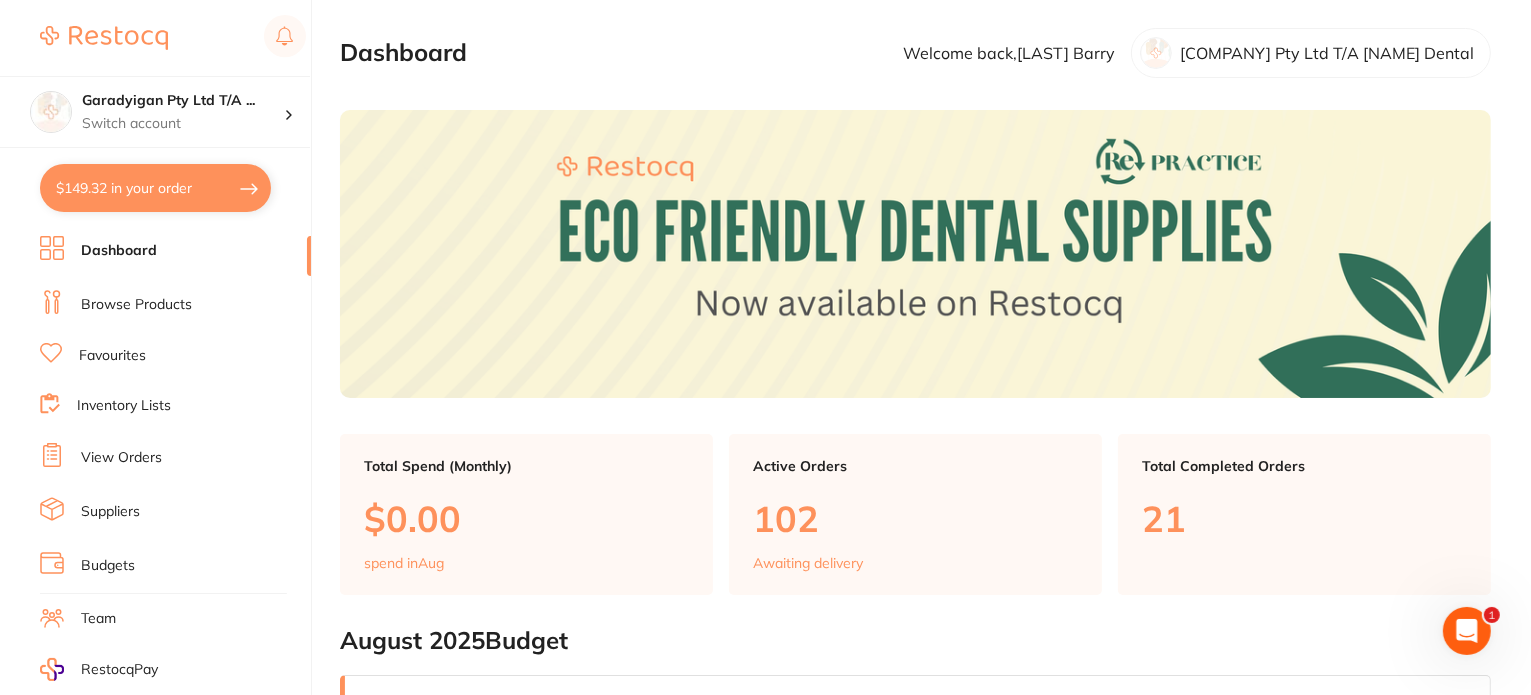 click on "Dashboard" at bounding box center [119, 251] 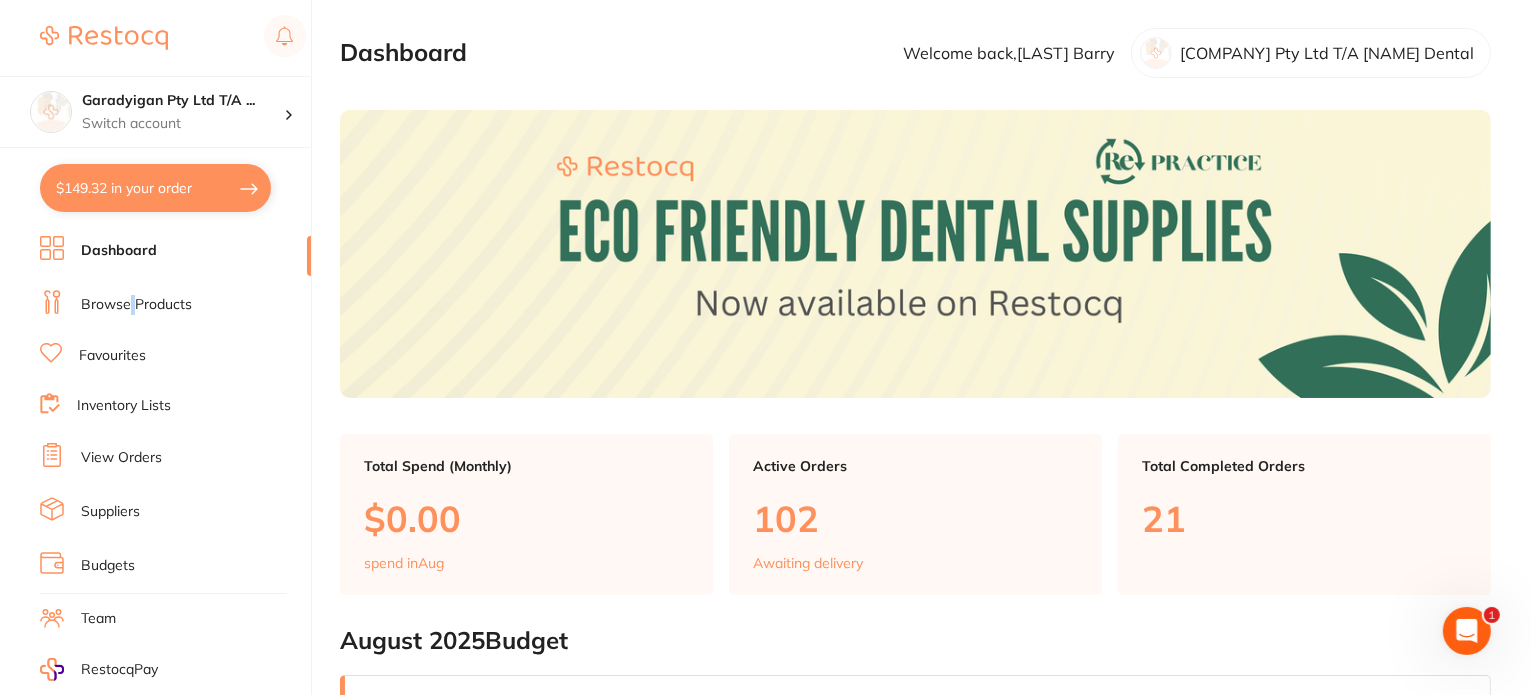 click on "Browse Products" at bounding box center [136, 305] 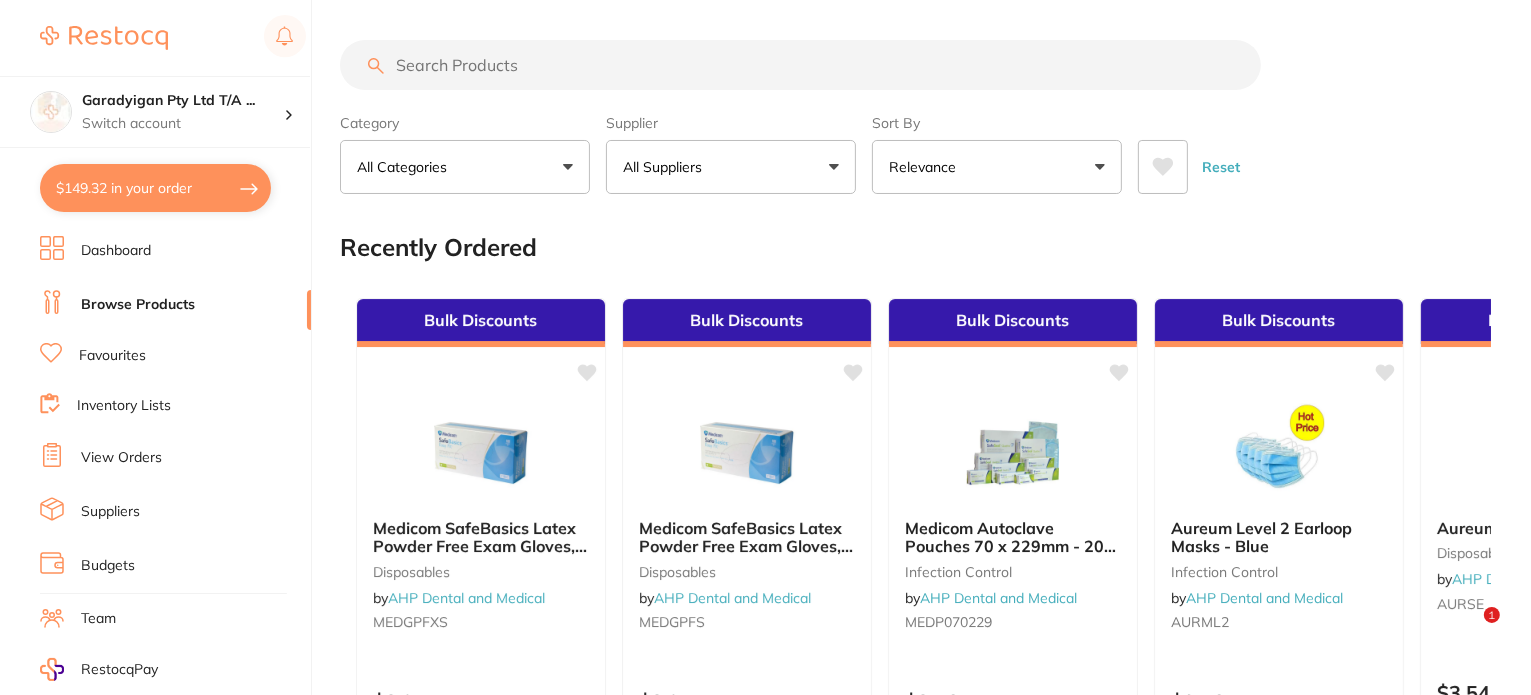 click at bounding box center [800, 65] 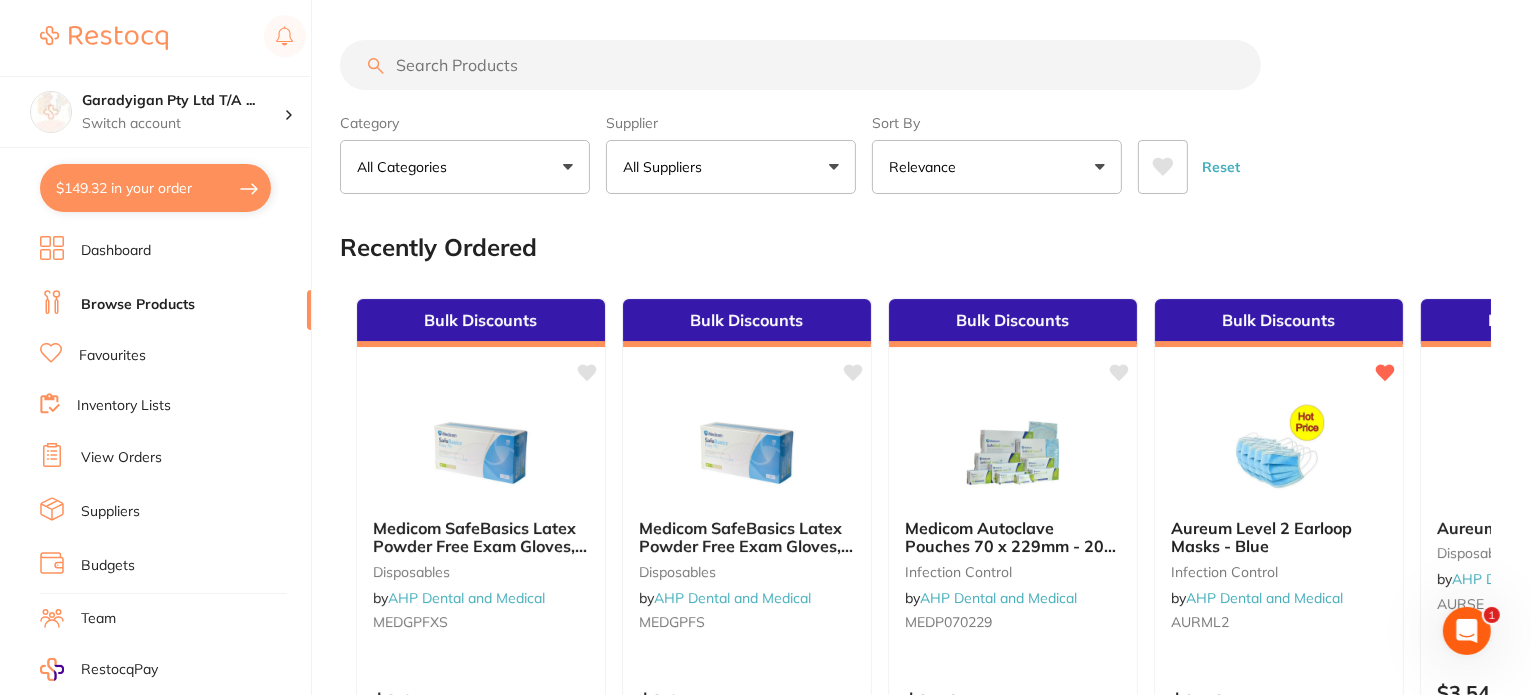 scroll, scrollTop: 0, scrollLeft: 0, axis: both 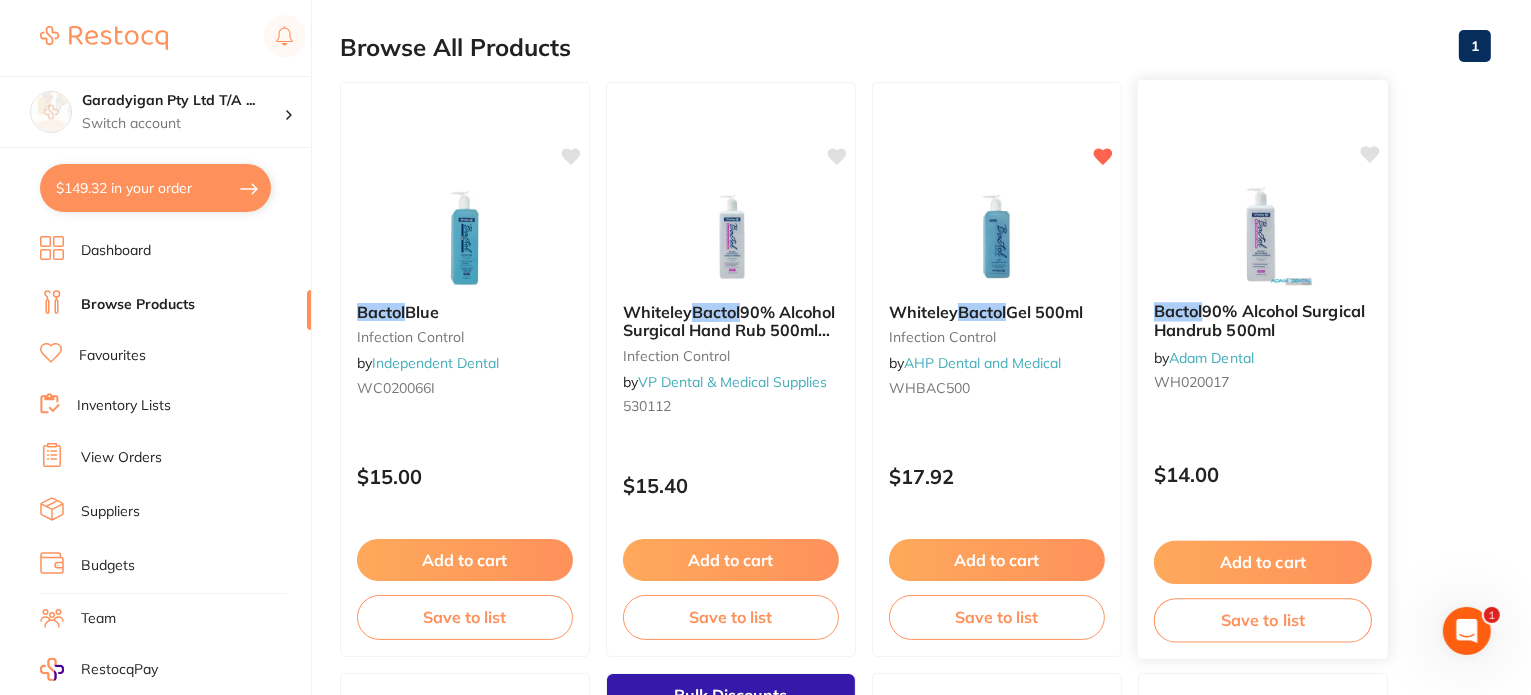 type on "bactol" 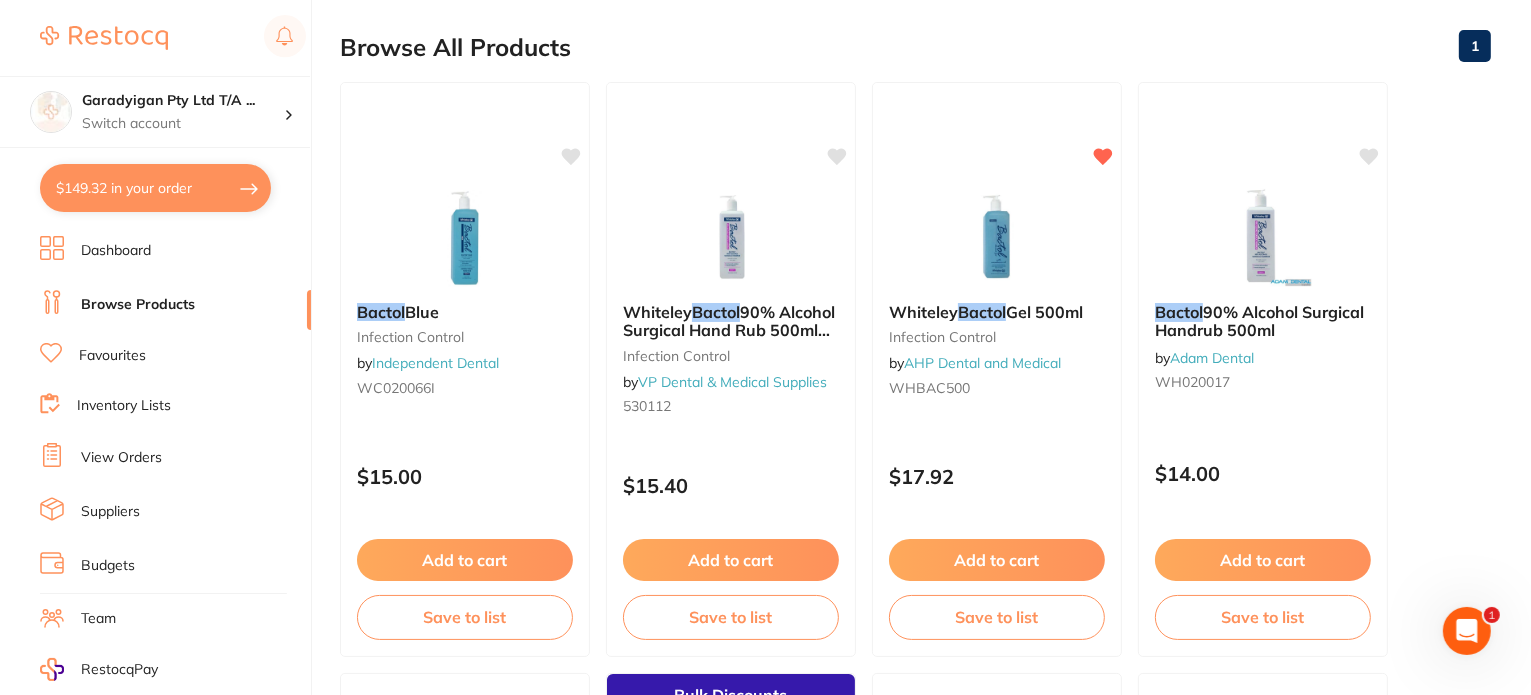 click on "Bactol  90% Alcohol Surgical Handrub 500ml   by  Adam Dental WH020017" at bounding box center [1263, 350] 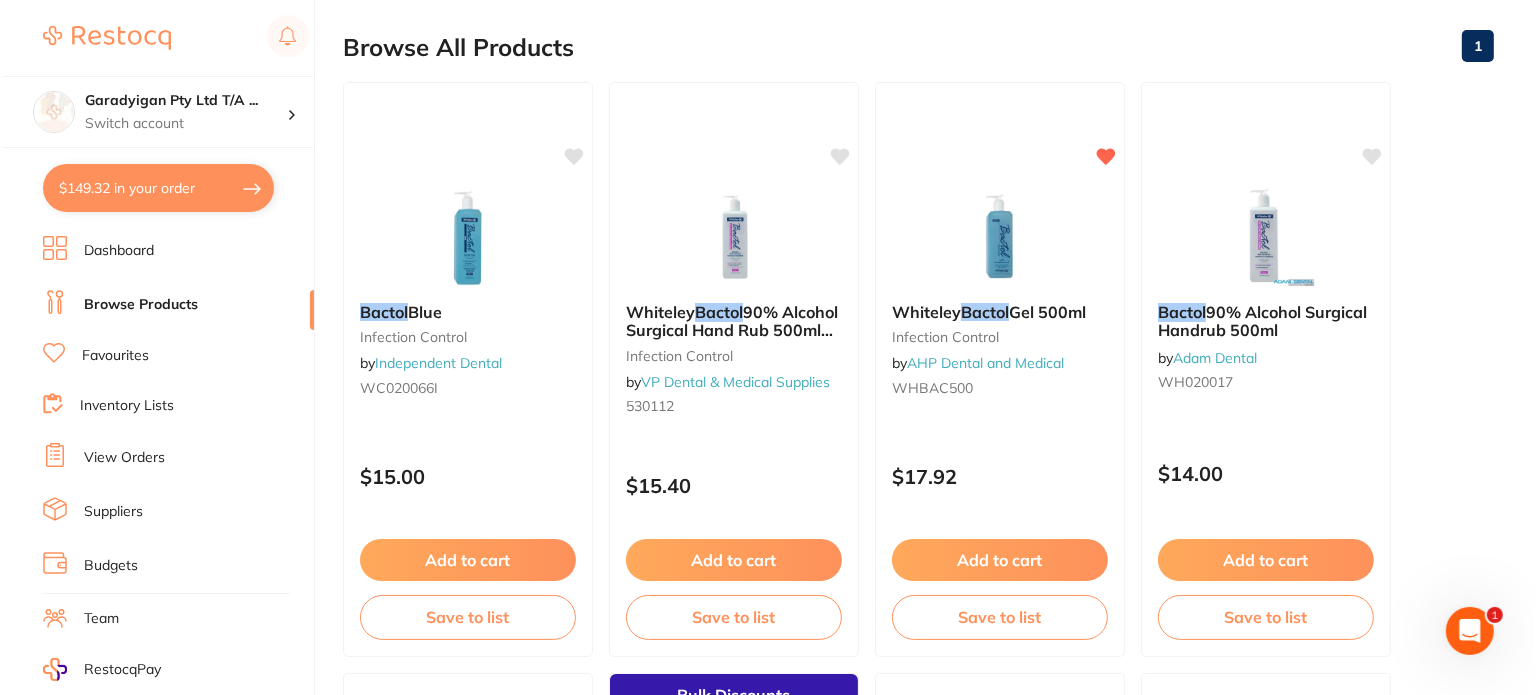 scroll, scrollTop: 0, scrollLeft: 0, axis: both 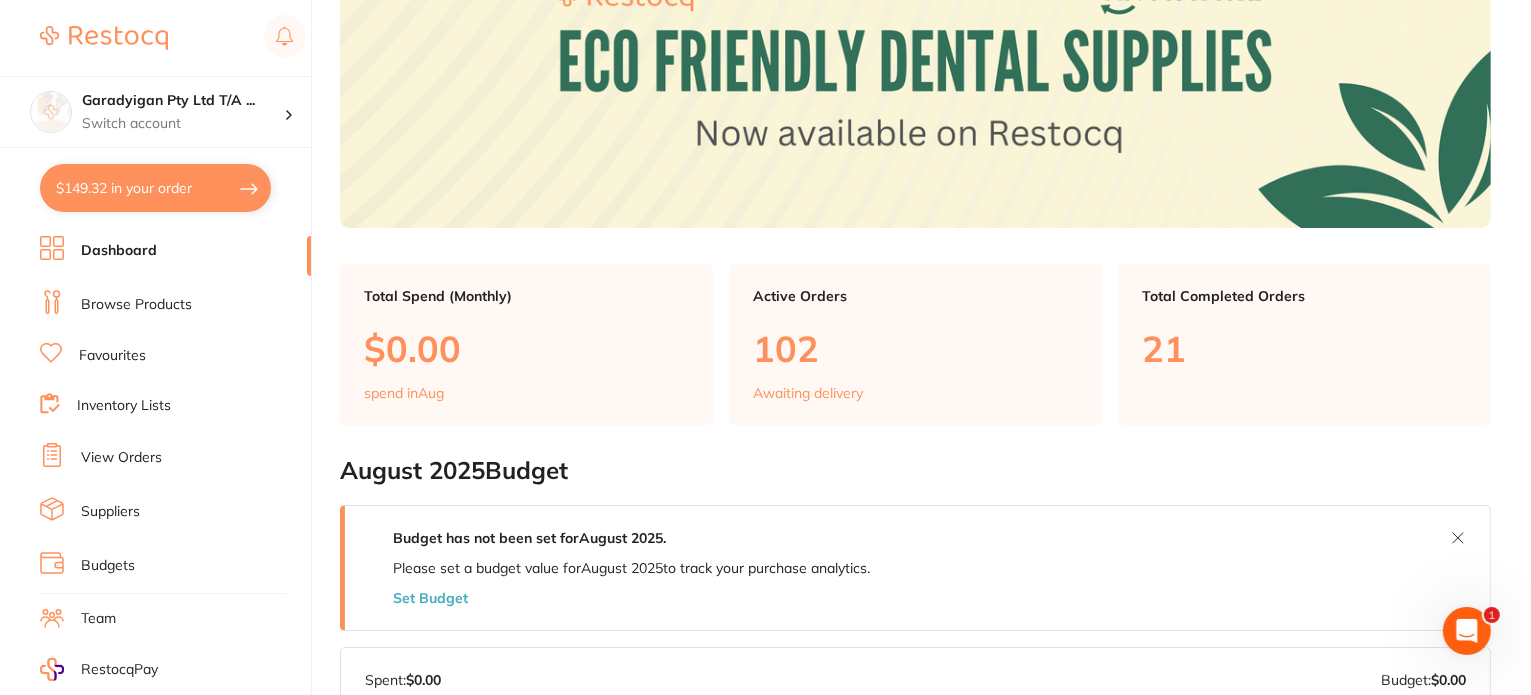 click on "Browse Products" at bounding box center (136, 305) 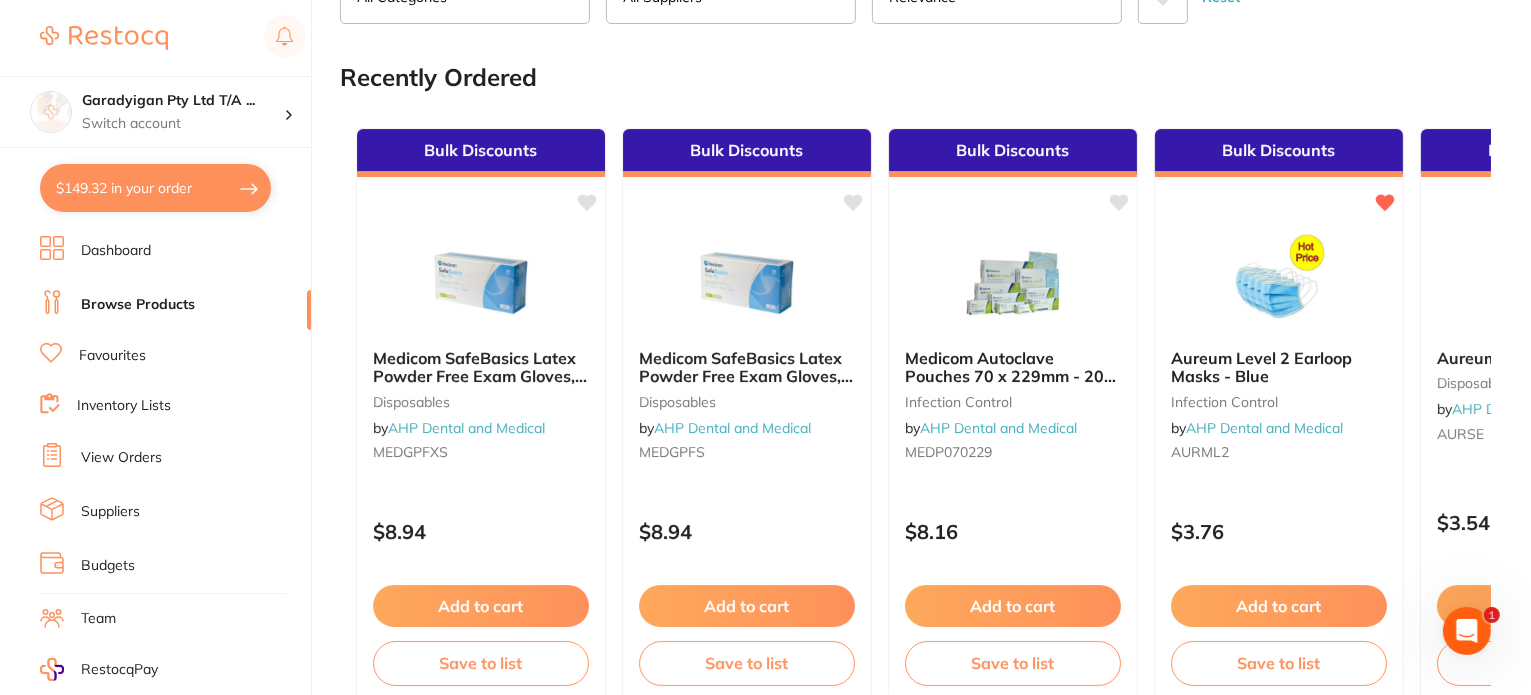 scroll, scrollTop: 0, scrollLeft: 0, axis: both 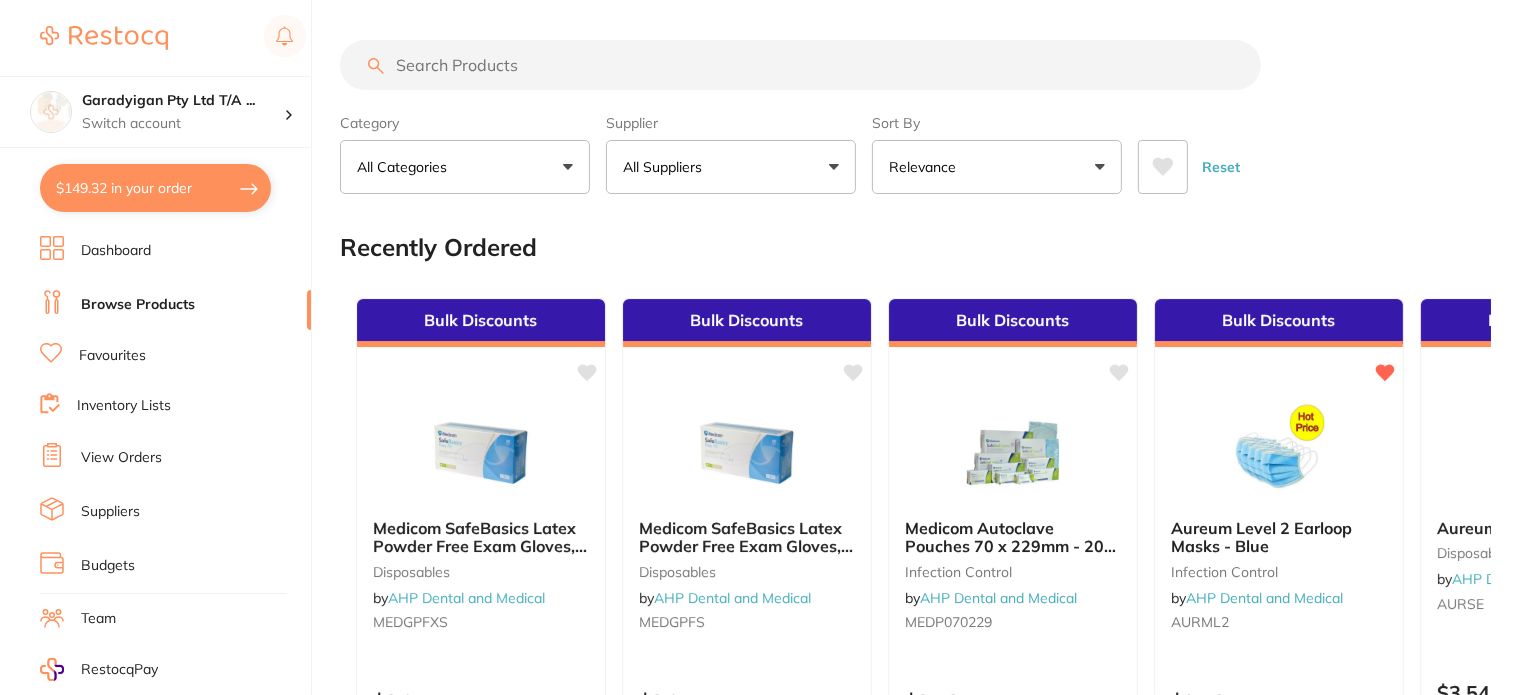 click on "Category All Categories All Categories 3D Printing anaesthetic articulating burs CAD/CAM crown & bridge disposables education endodontics equipment finishing & polishing handpieces implants impression infection control instruments laboratory miscellaneous oral surgery orthodontics other Photography preventative restorative & cosmetic rubber dam specials & clearance TMJ whitening xrays/imaging Clear Category   false    All Categories Category All Categories 3D Printing anaesthetic articulating burs CAD/CAM crown & bridge disposables education endodontics equipment finishing & polishing handpieces implants impression infection control instruments laboratory miscellaneous oral surgery orthodontics other Photography preventative restorative & cosmetic rubber dam specials & clearance TMJ whitening xrays/imaging Supplier All Suppliers All Suppliers Dentsply Sirona Adam Dental AHP Dental and Medical Amalgadent Ark Health BioMeDent Pty Ltd Critical Dental DENSOL Dental Practice Supplies Erskine Dental Geistlich Clear" at bounding box center (915, 117) 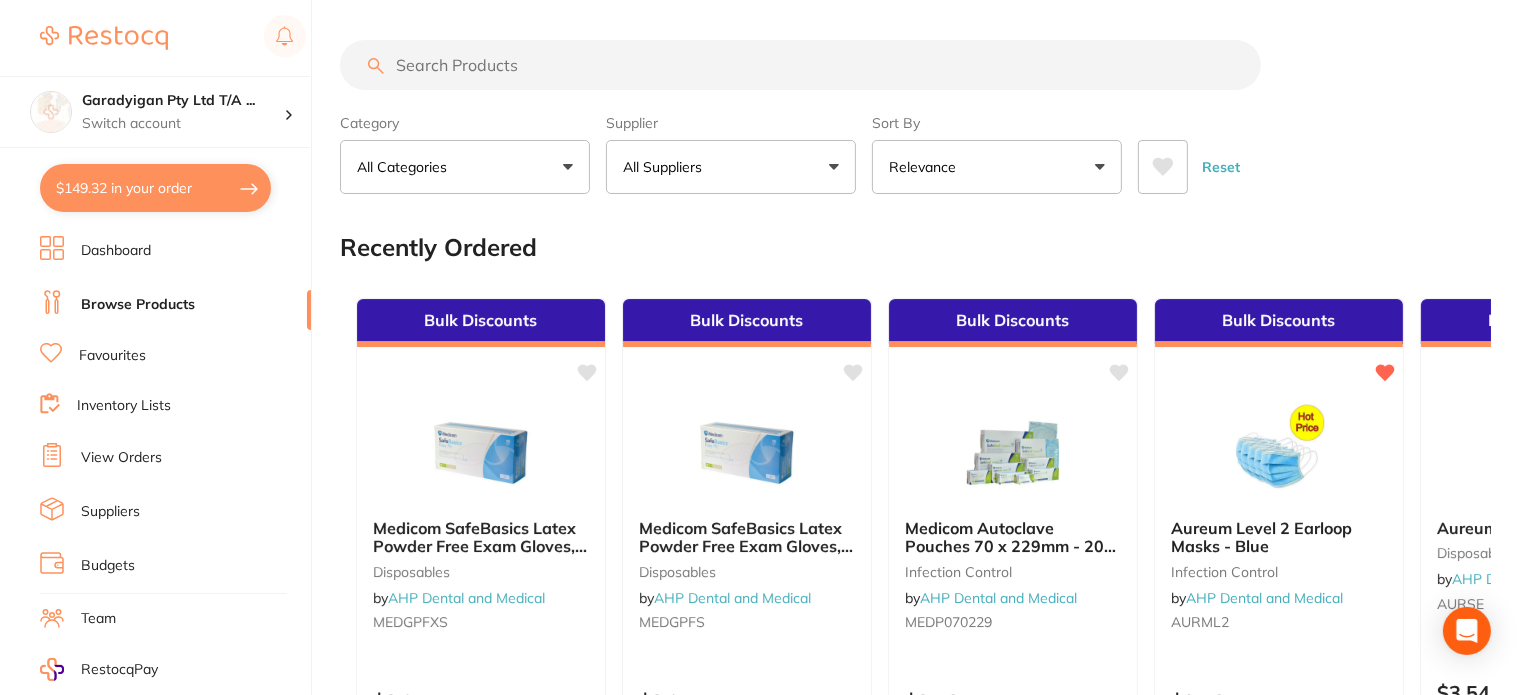 click at bounding box center [800, 65] 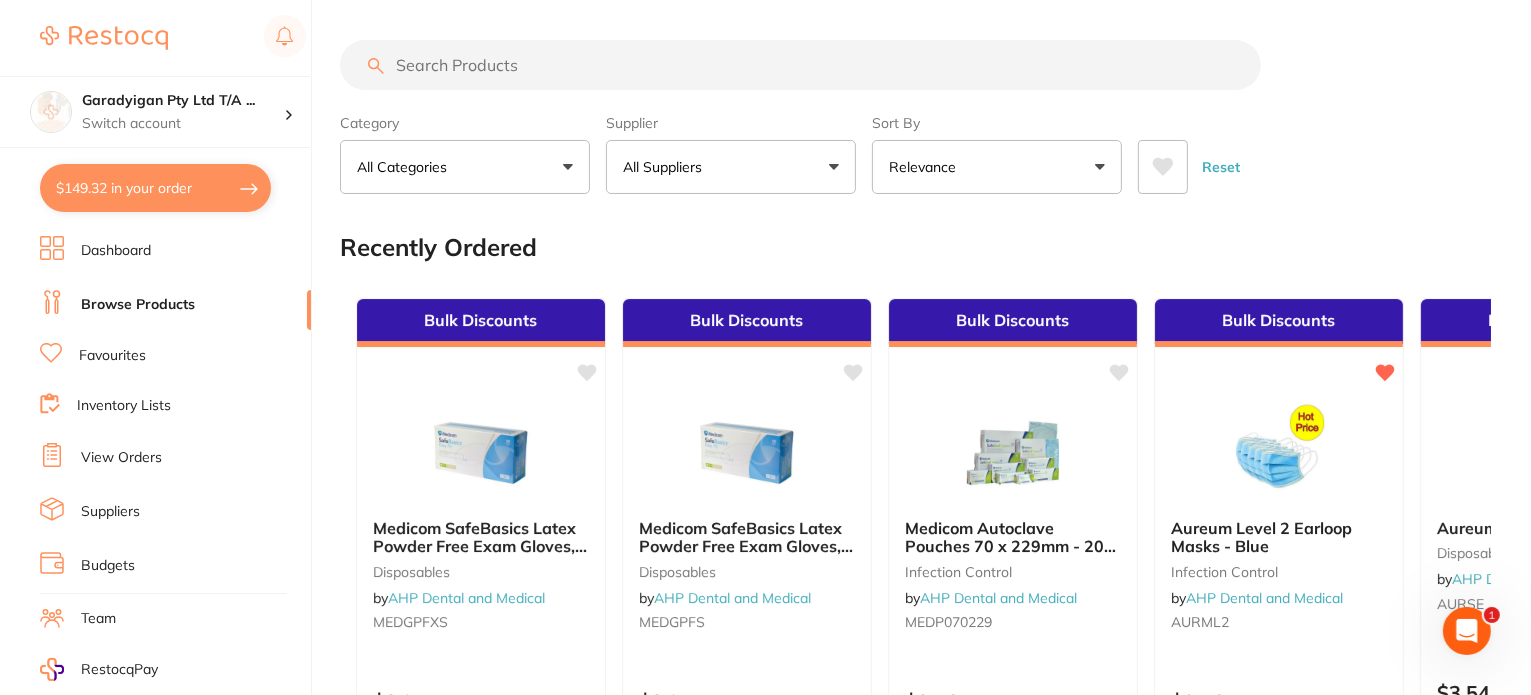 scroll, scrollTop: 0, scrollLeft: 0, axis: both 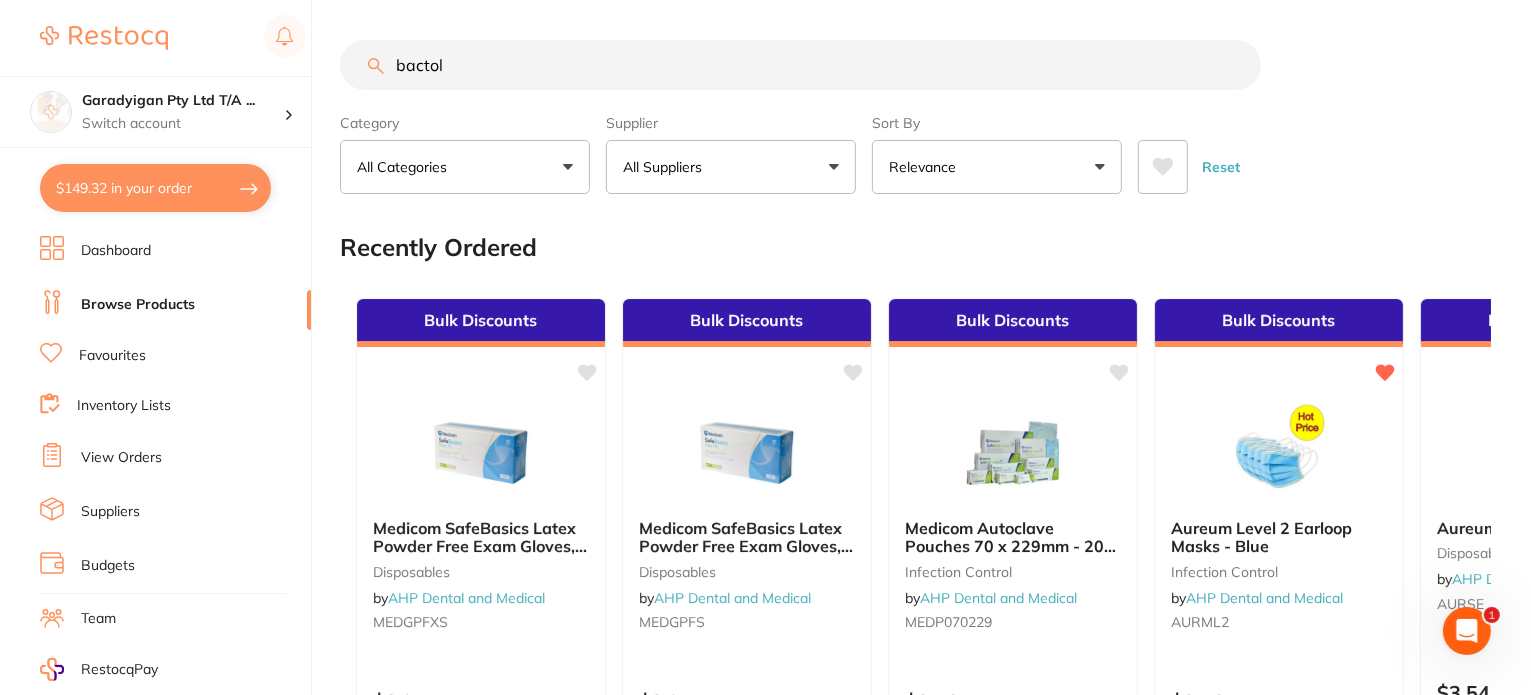 type on "bactol" 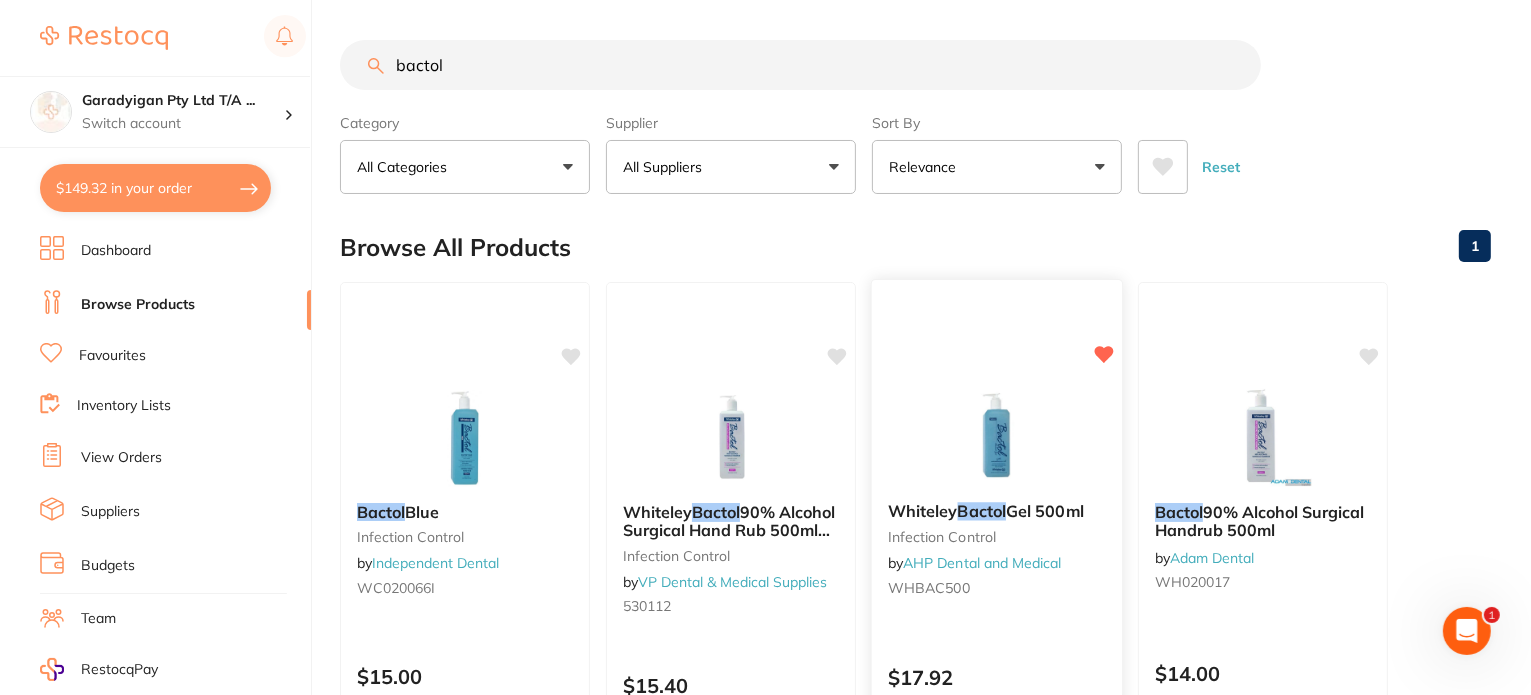 scroll, scrollTop: 0, scrollLeft: 0, axis: both 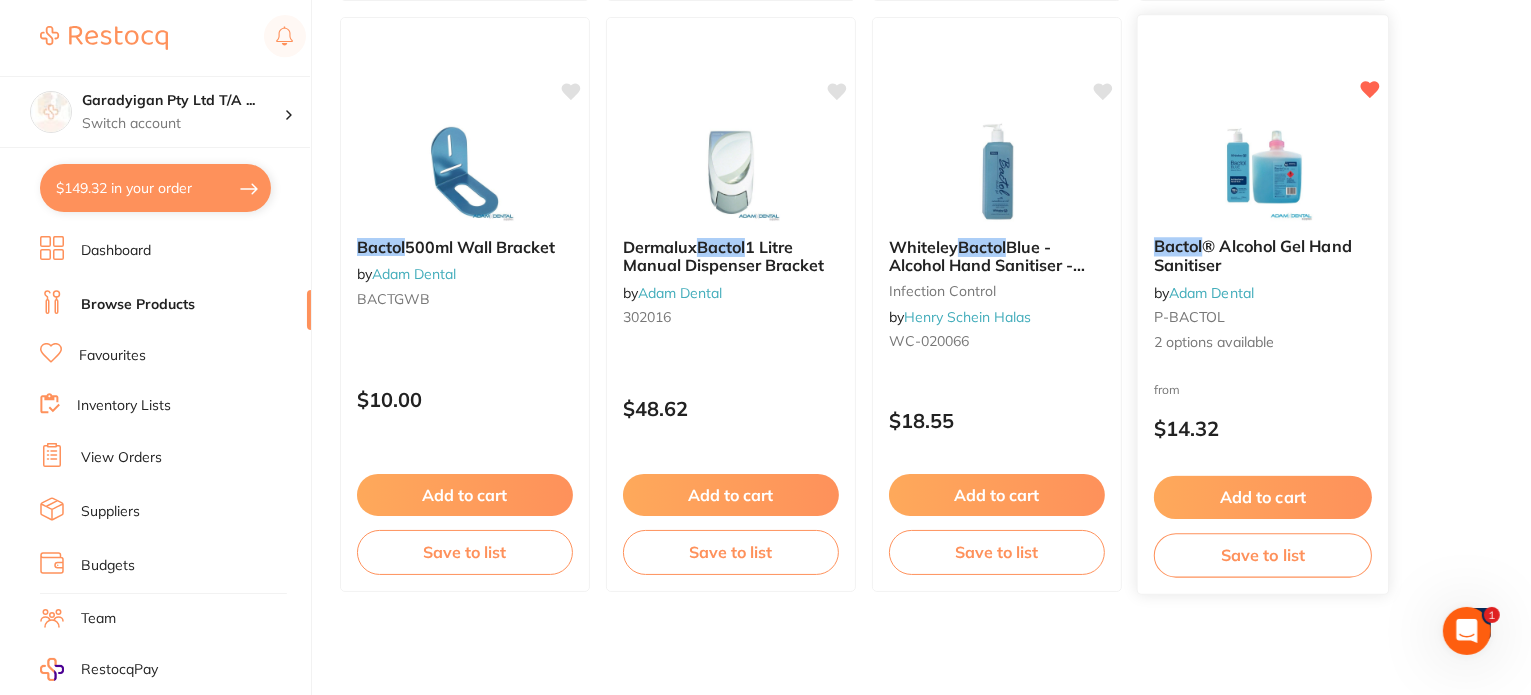 click on "Add to cart" at bounding box center [1263, 497] 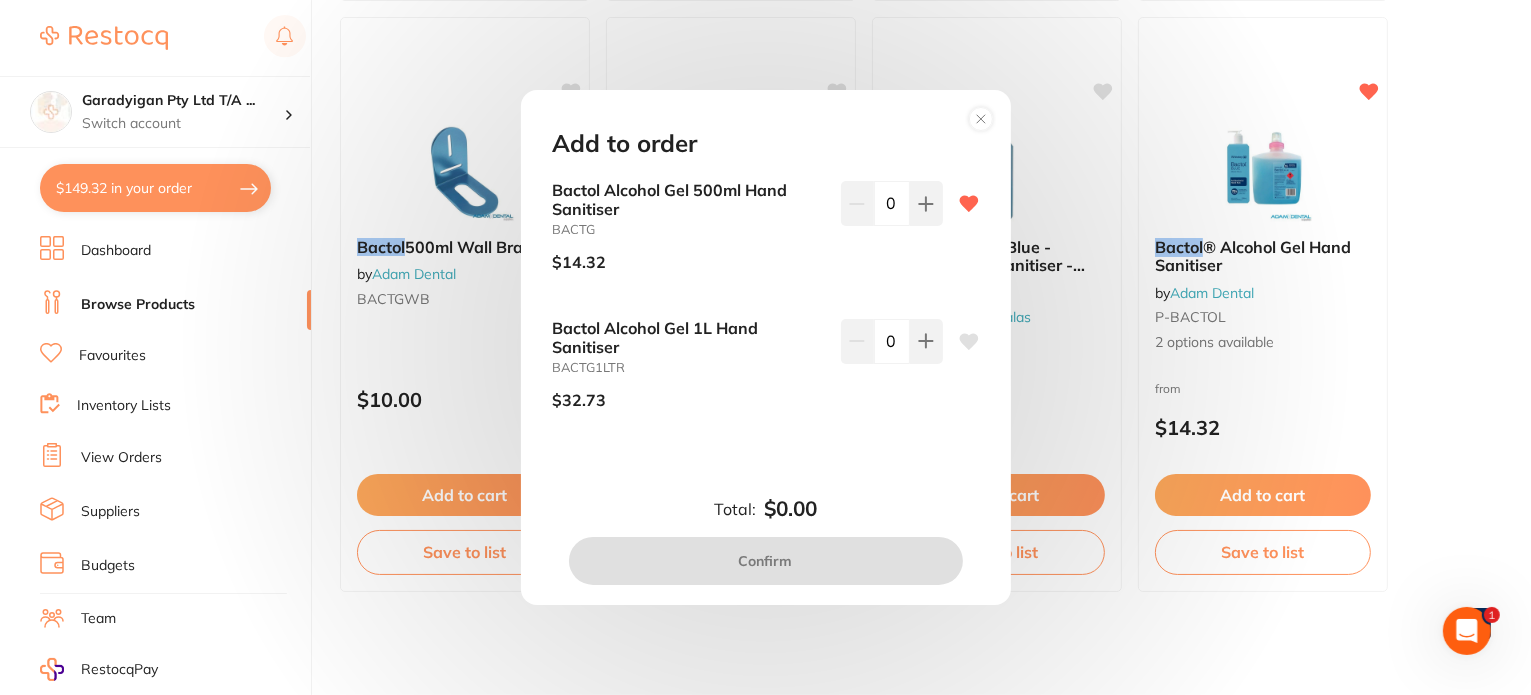 scroll, scrollTop: 0, scrollLeft: 0, axis: both 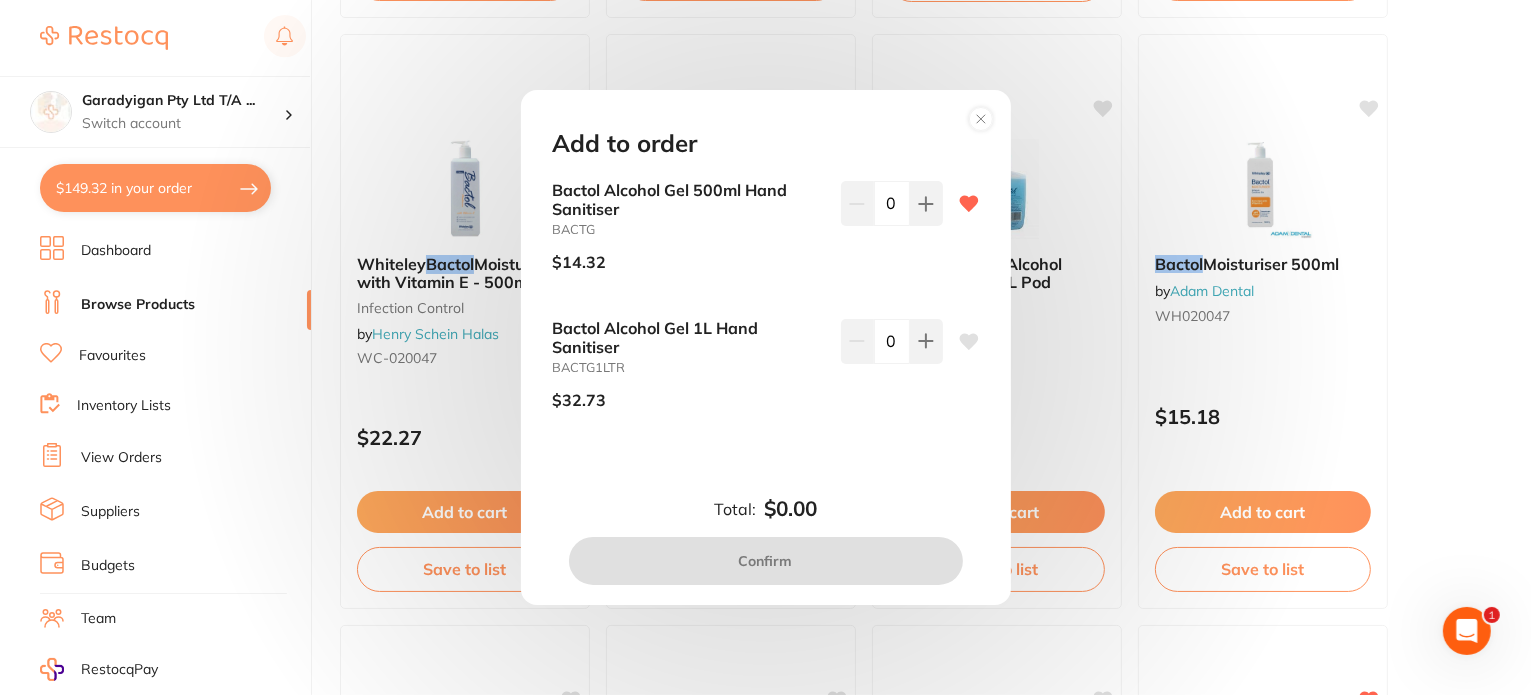 drag, startPoint x: 1477, startPoint y: 56, endPoint x: 1480, endPoint y: 66, distance: 10.440307 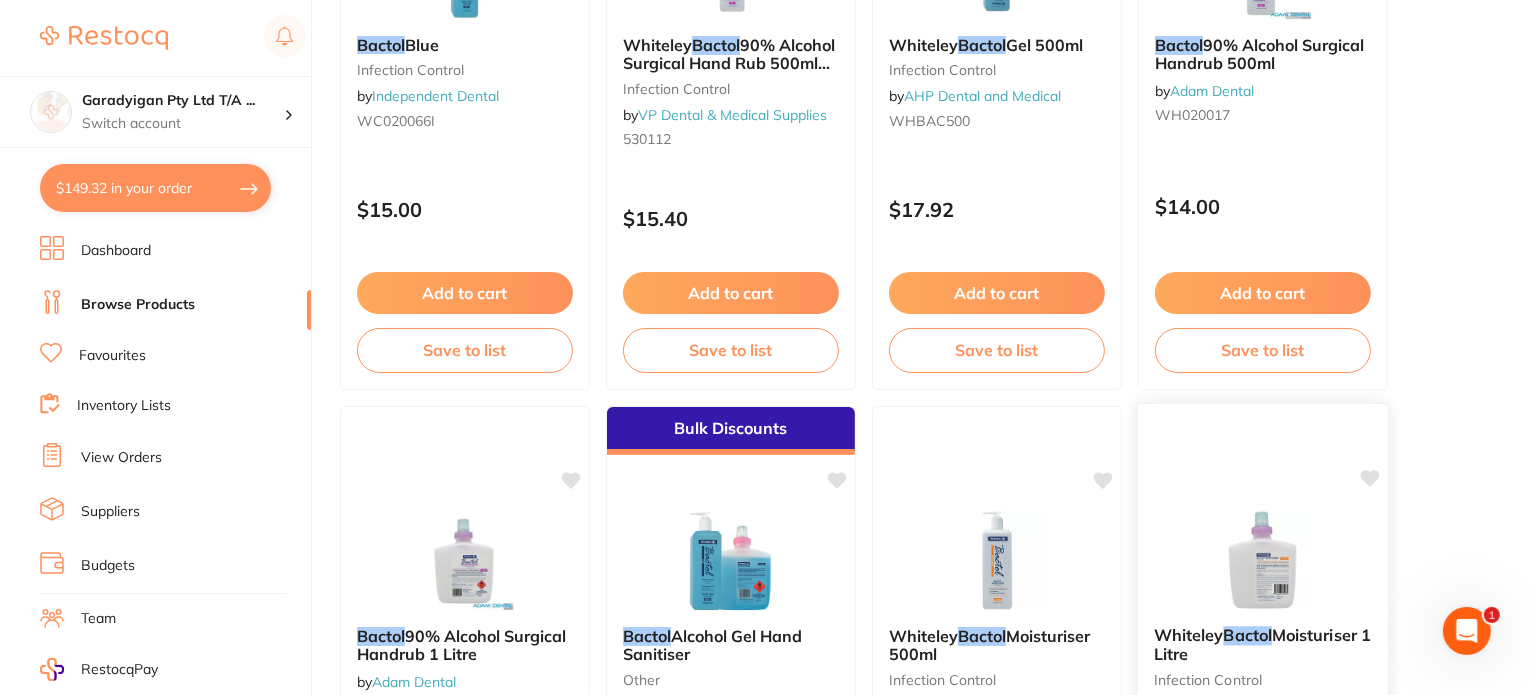 scroll, scrollTop: 811, scrollLeft: 0, axis: vertical 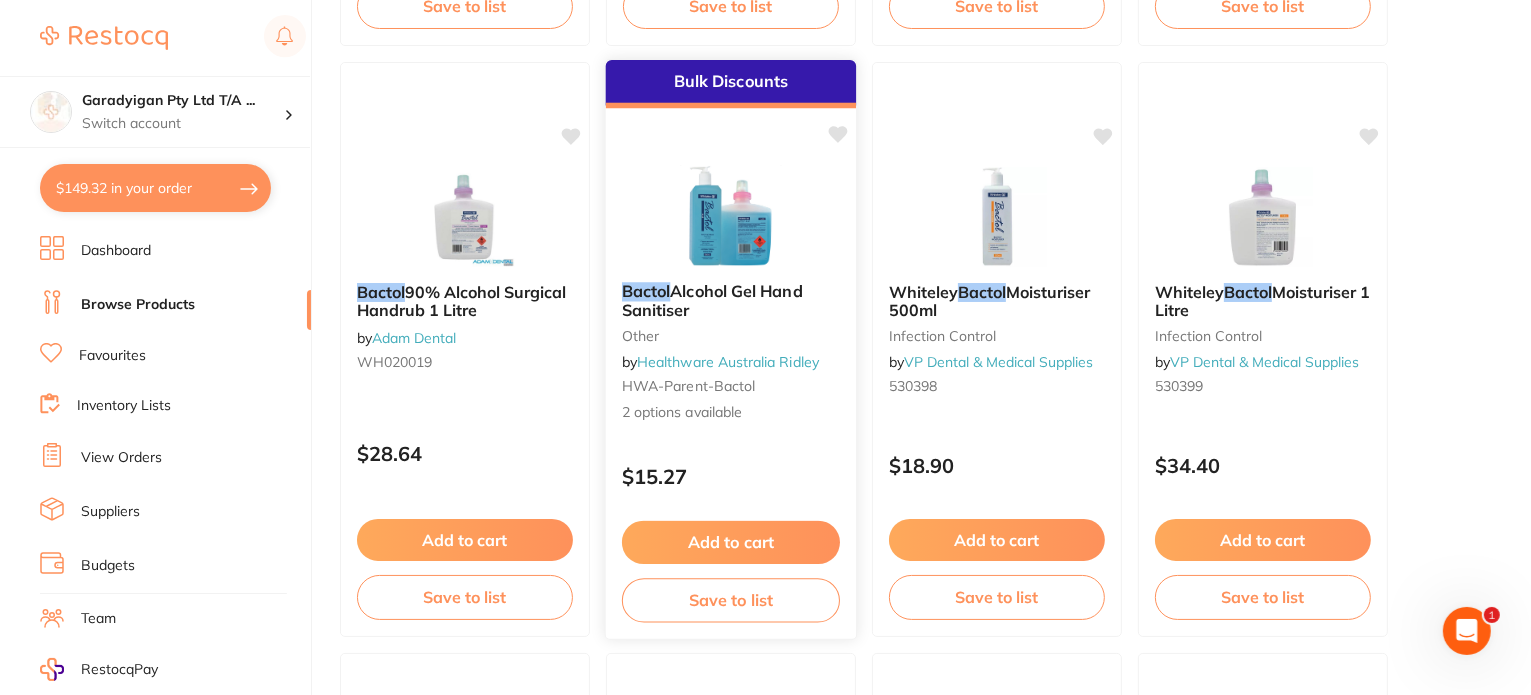 click on "Add to cart" at bounding box center (731, 542) 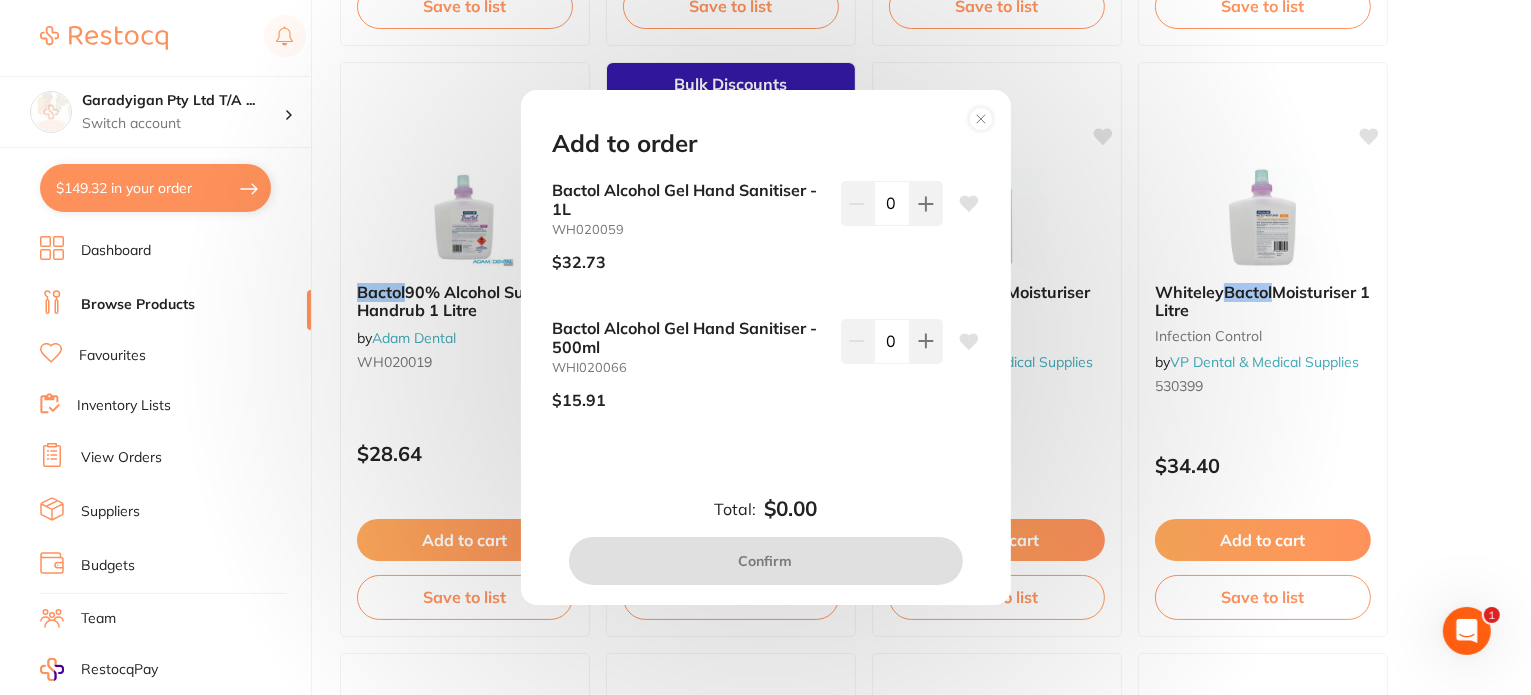 scroll, scrollTop: 0, scrollLeft: 0, axis: both 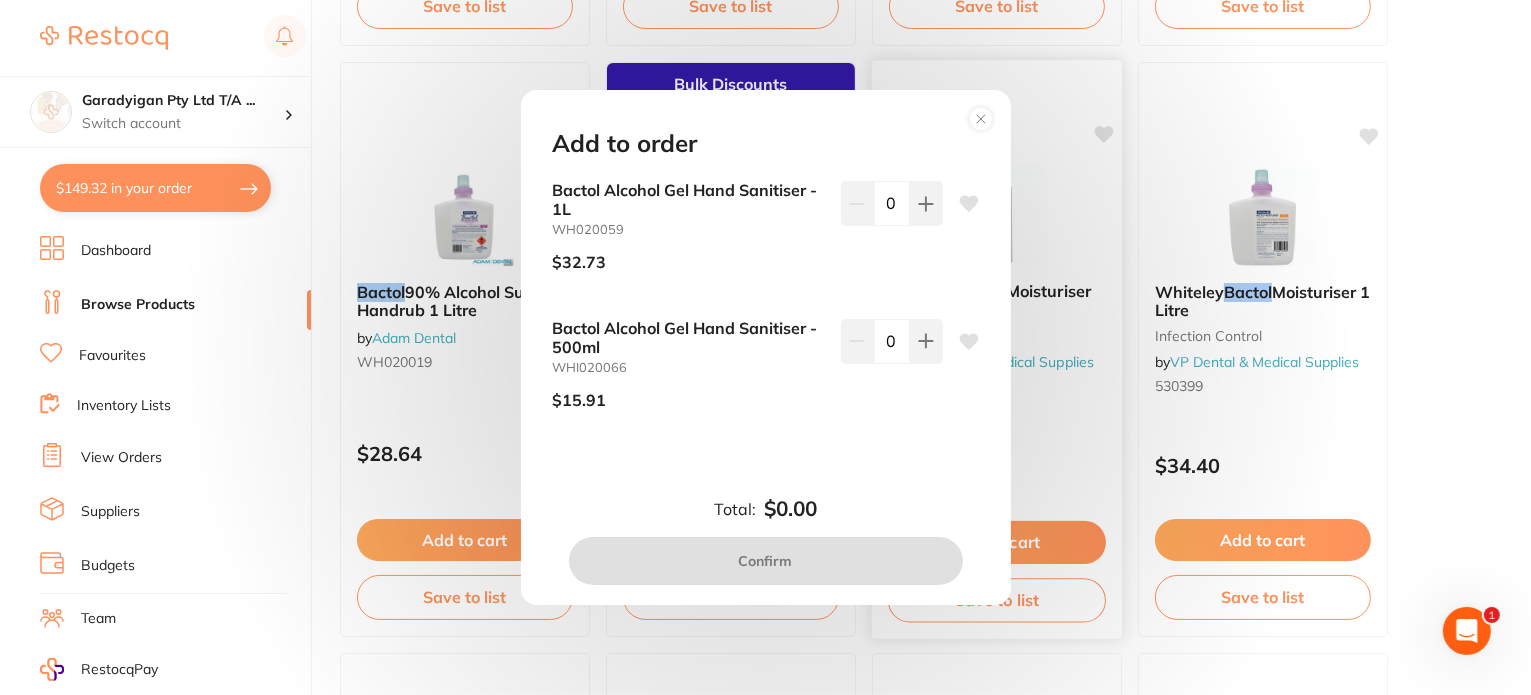 click 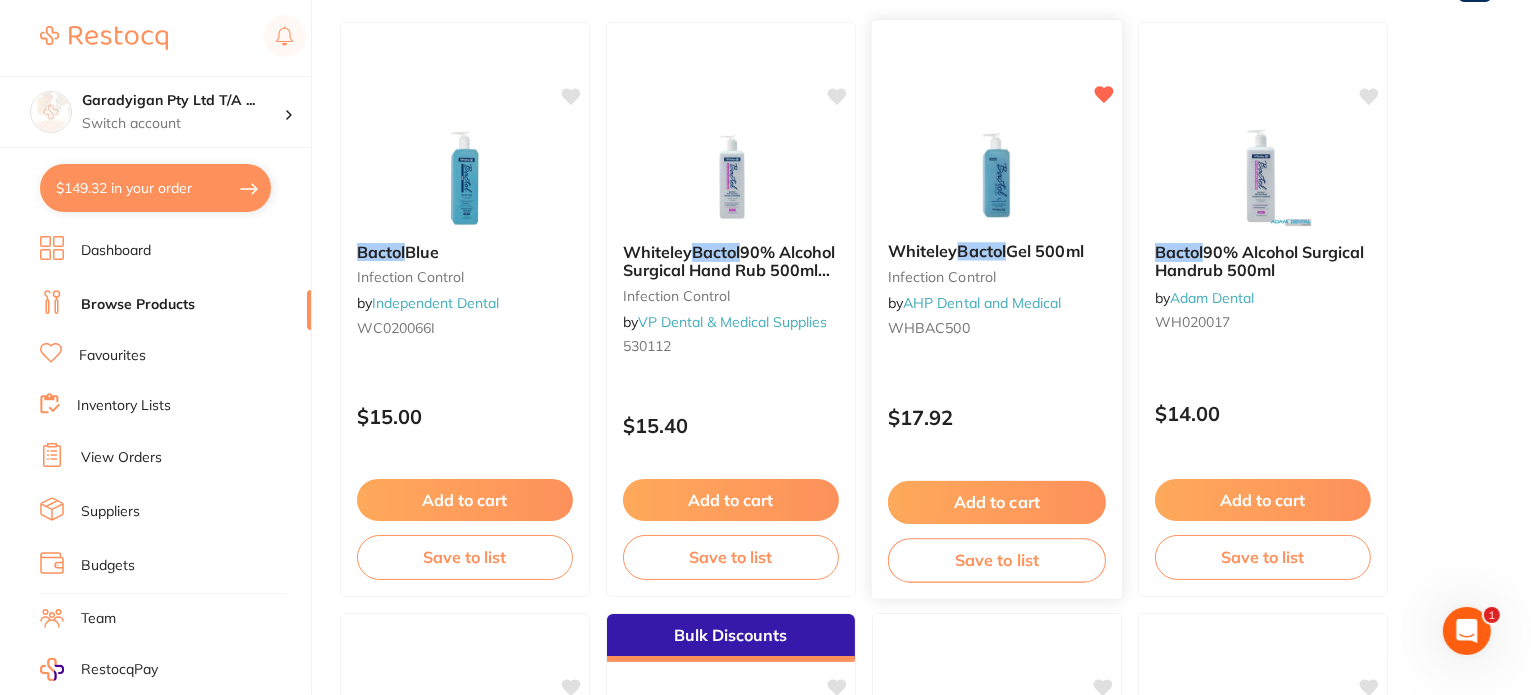 scroll, scrollTop: 211, scrollLeft: 0, axis: vertical 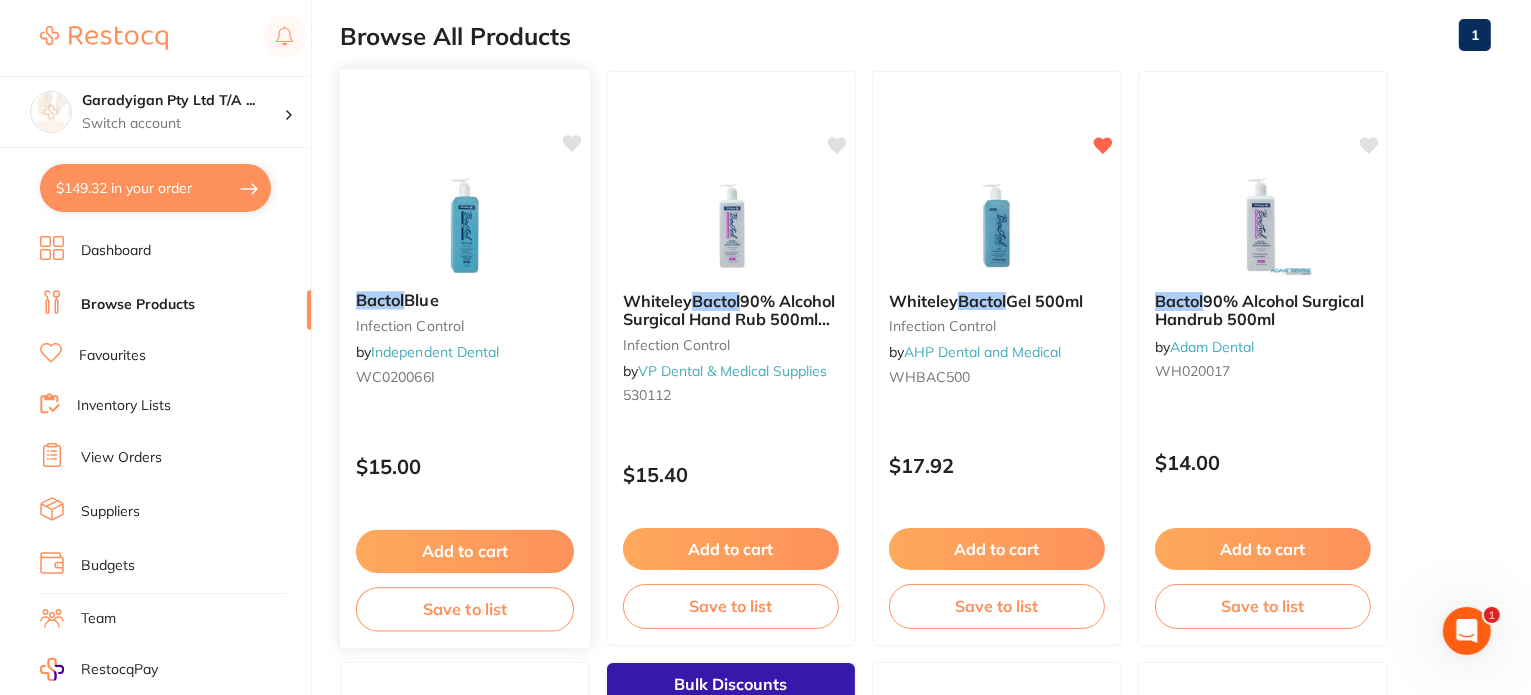 click on "$15.00" at bounding box center (465, 466) 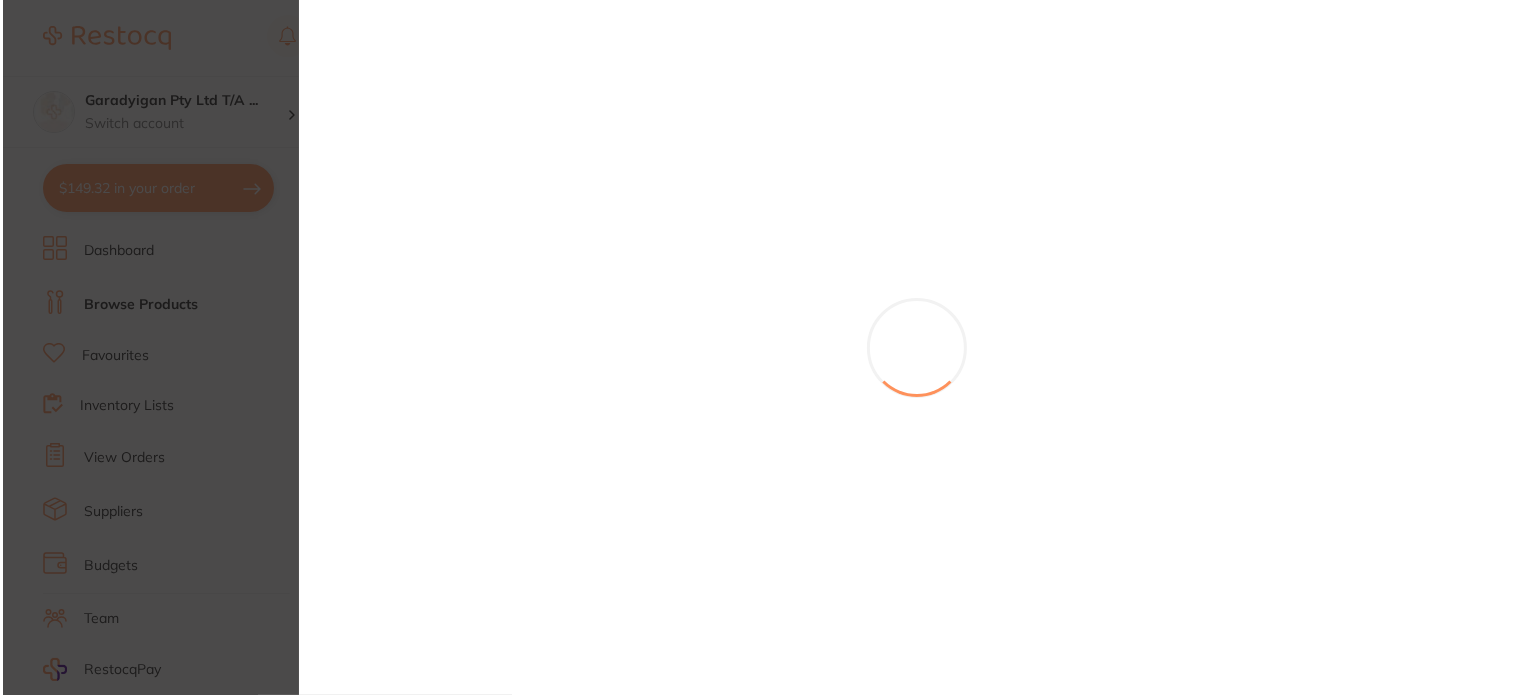 scroll, scrollTop: 0, scrollLeft: 0, axis: both 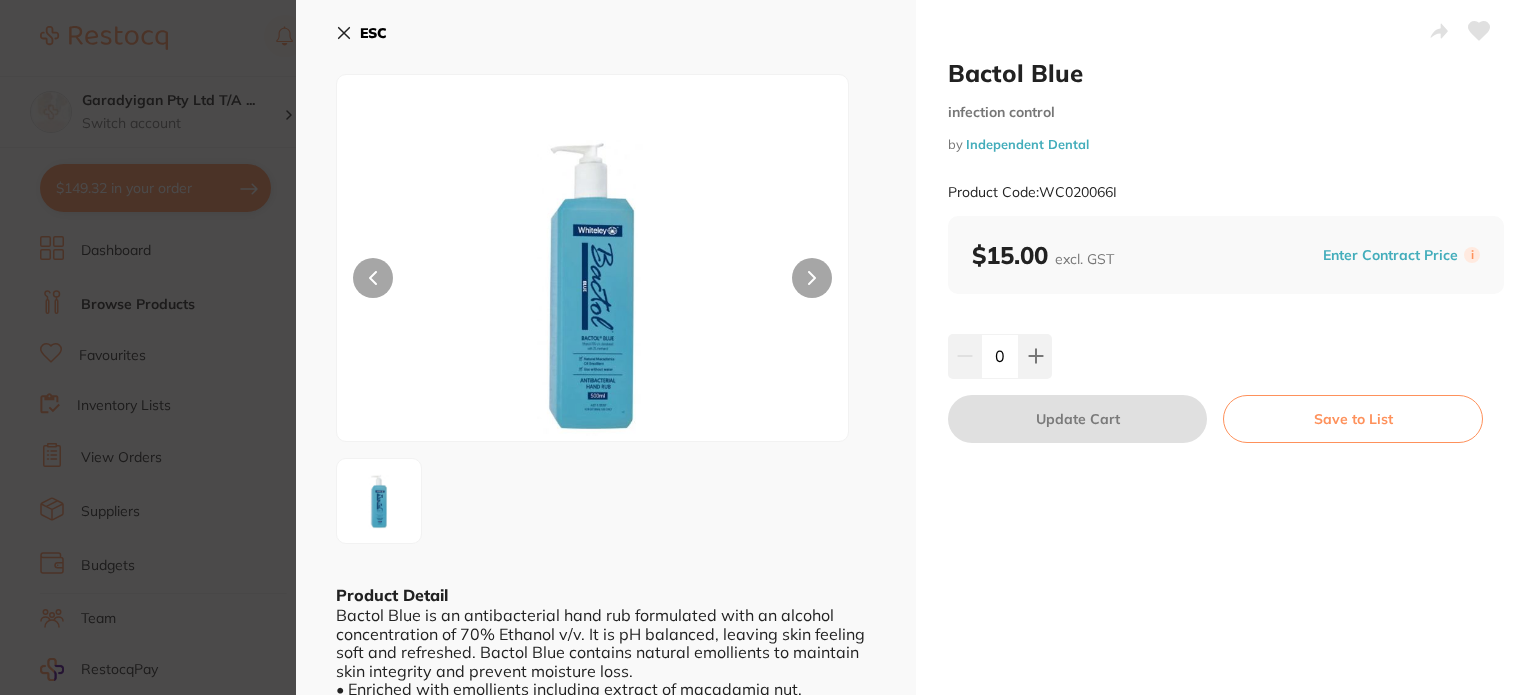 click 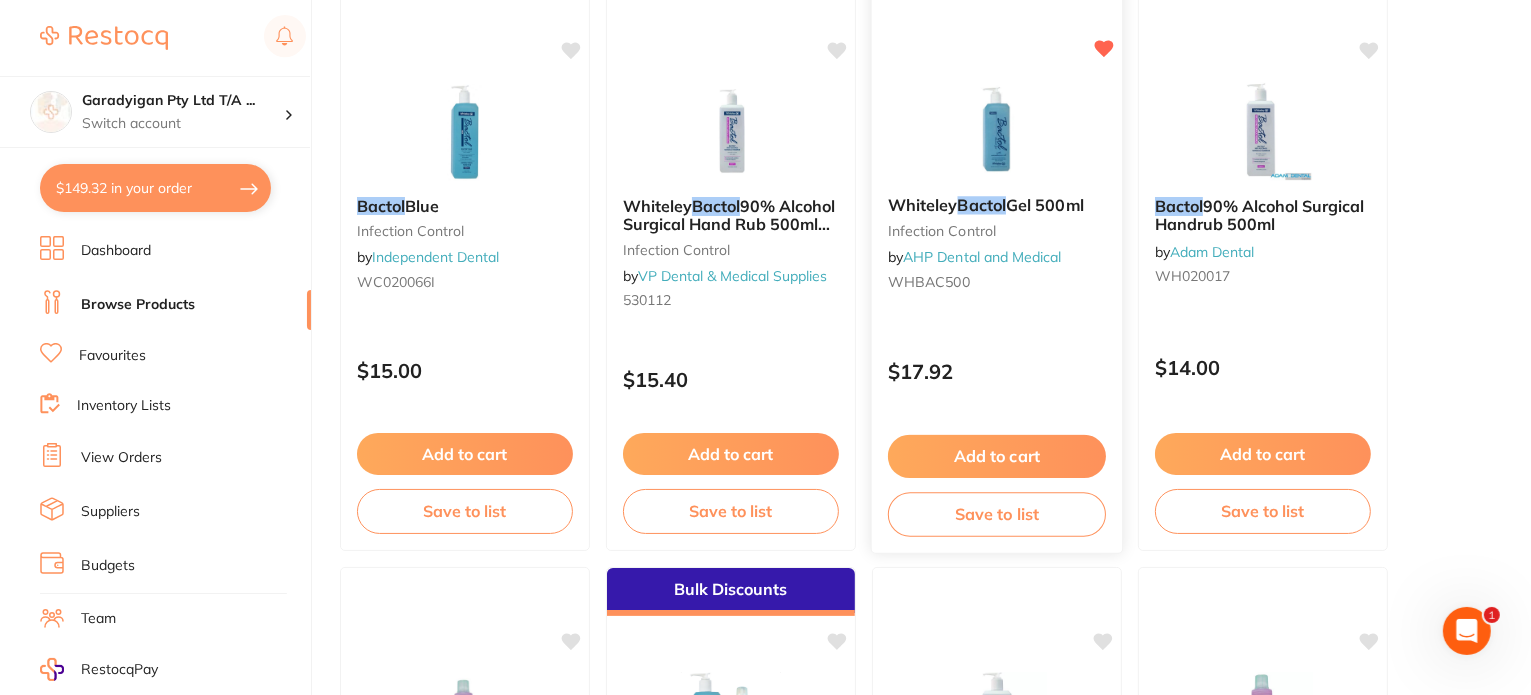 scroll, scrollTop: 311, scrollLeft: 0, axis: vertical 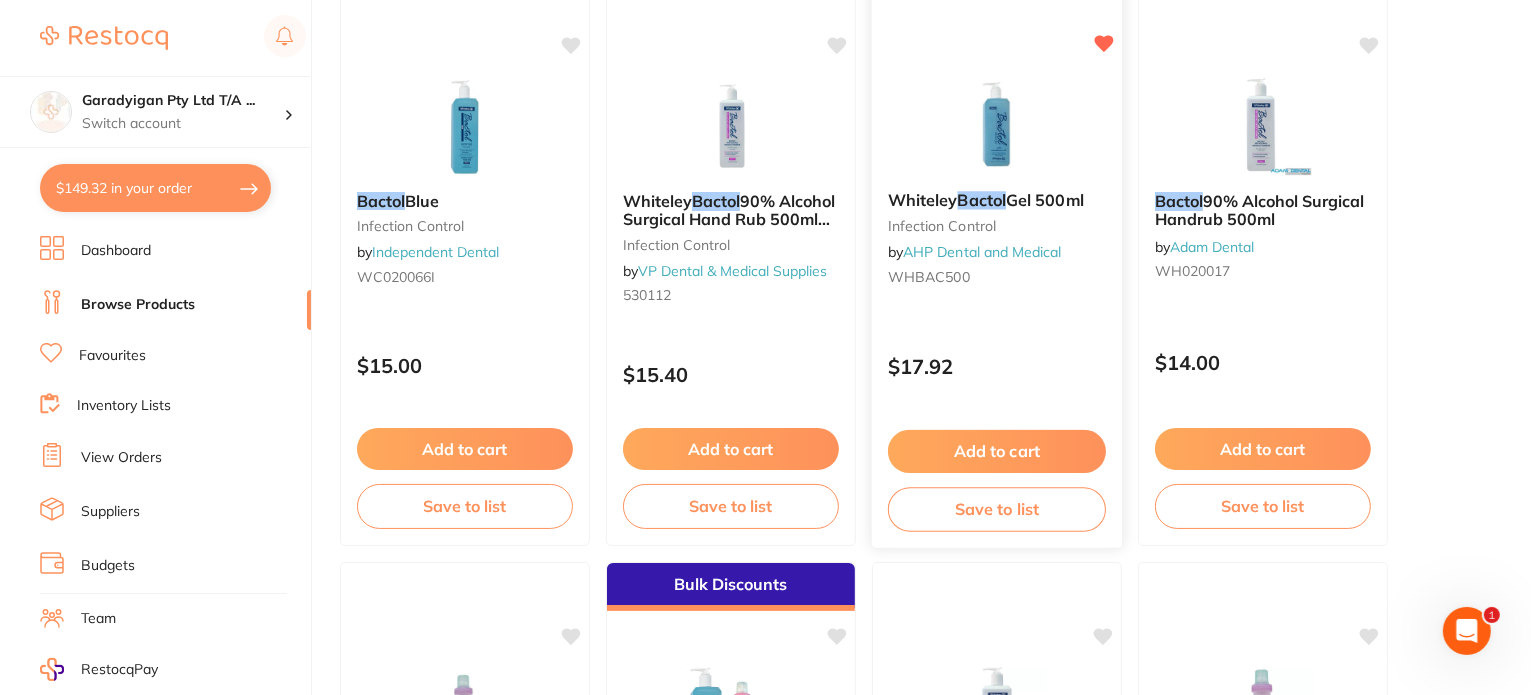 click 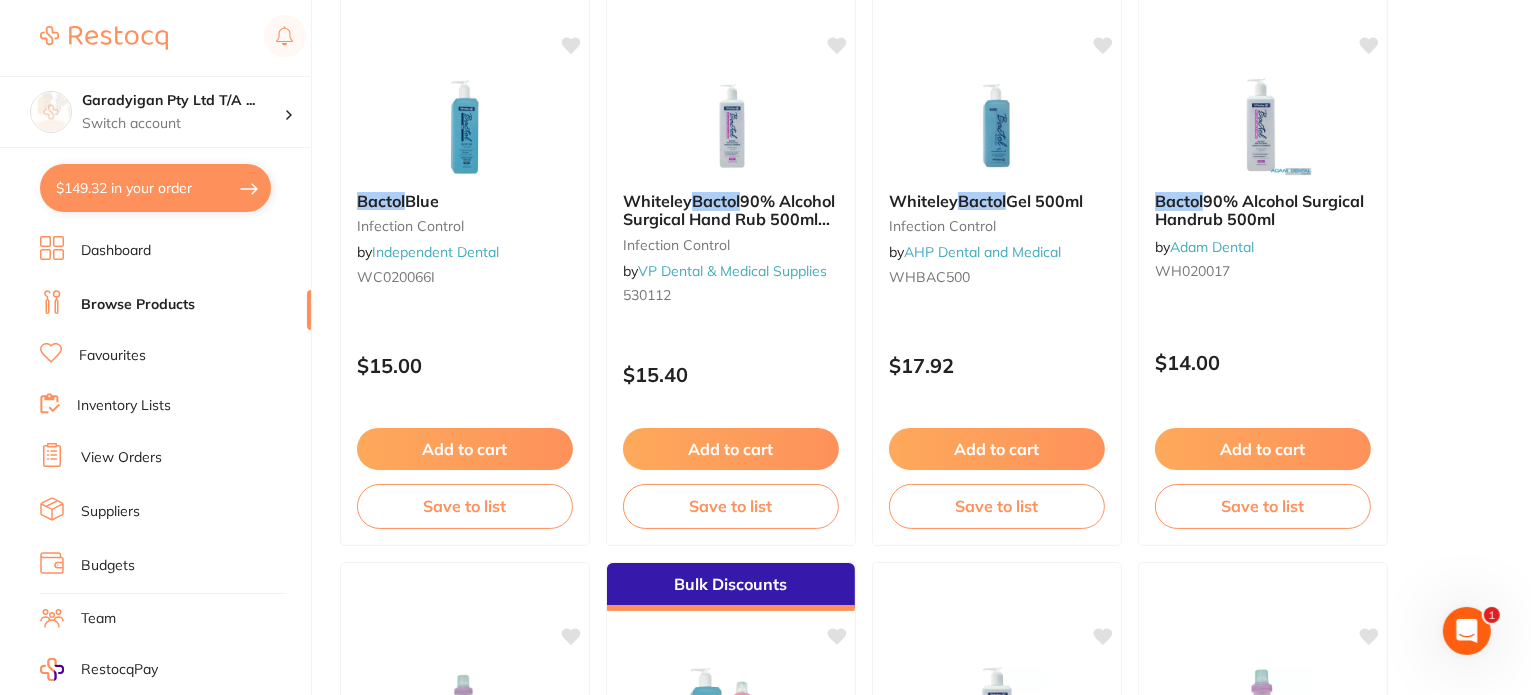 drag, startPoint x: 160, startPoint y: 305, endPoint x: 155, endPoint y: 319, distance: 14.866069 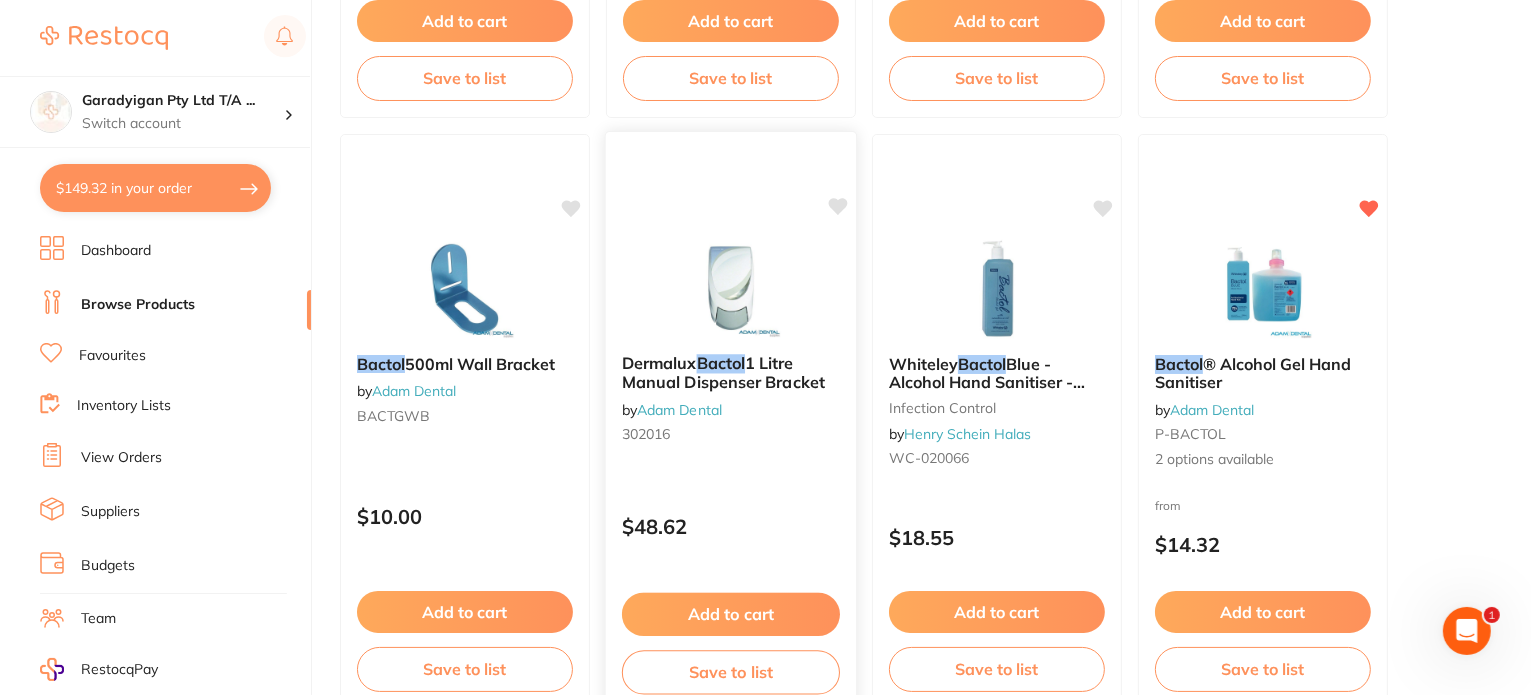 scroll, scrollTop: 3811, scrollLeft: 0, axis: vertical 